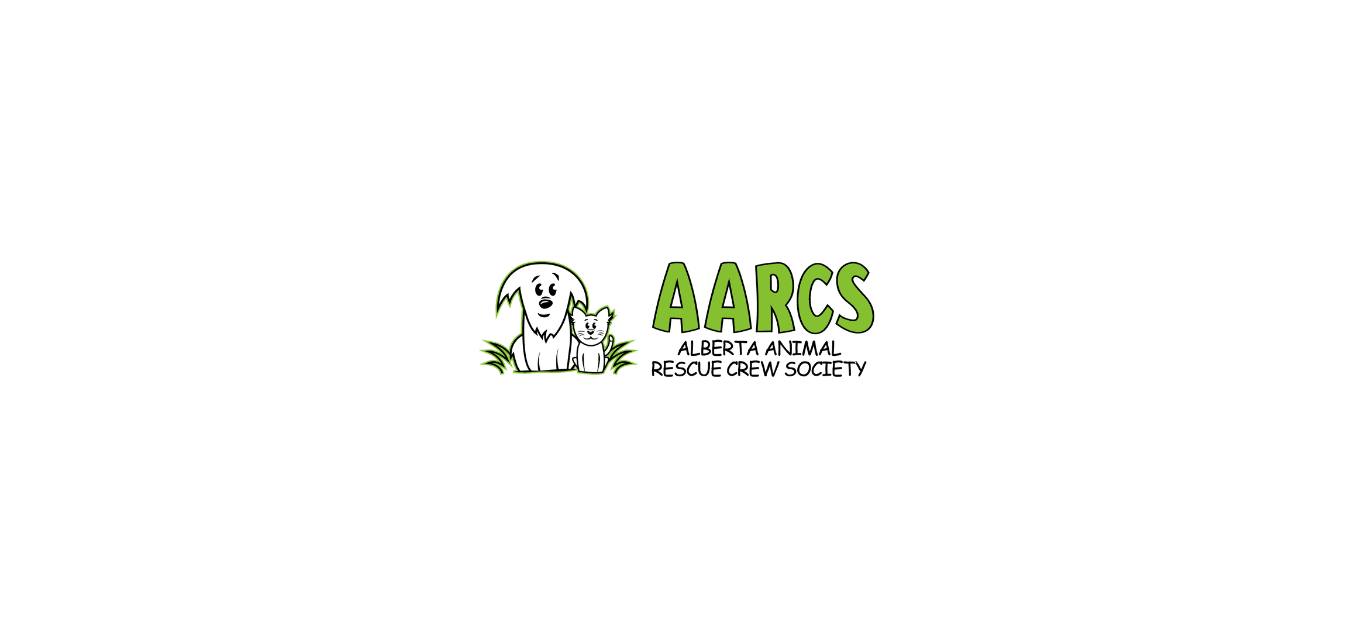 scroll, scrollTop: 0, scrollLeft: 0, axis: both 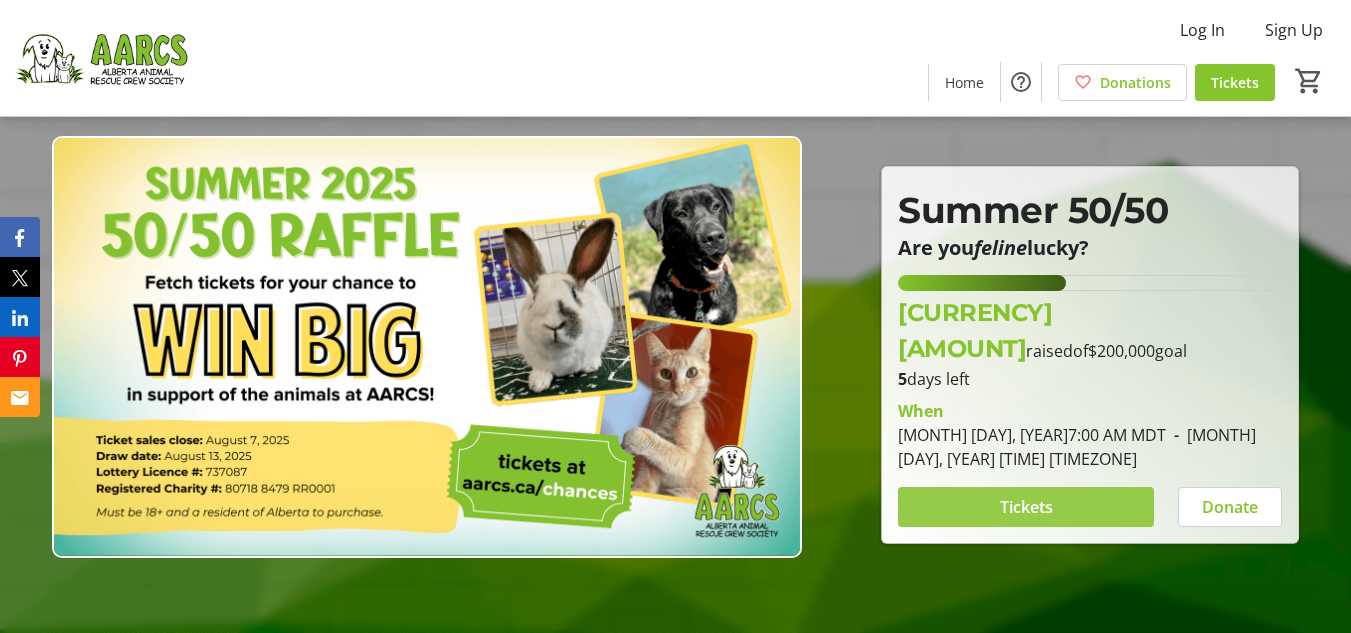 click on "Tickets" at bounding box center (1026, 507) 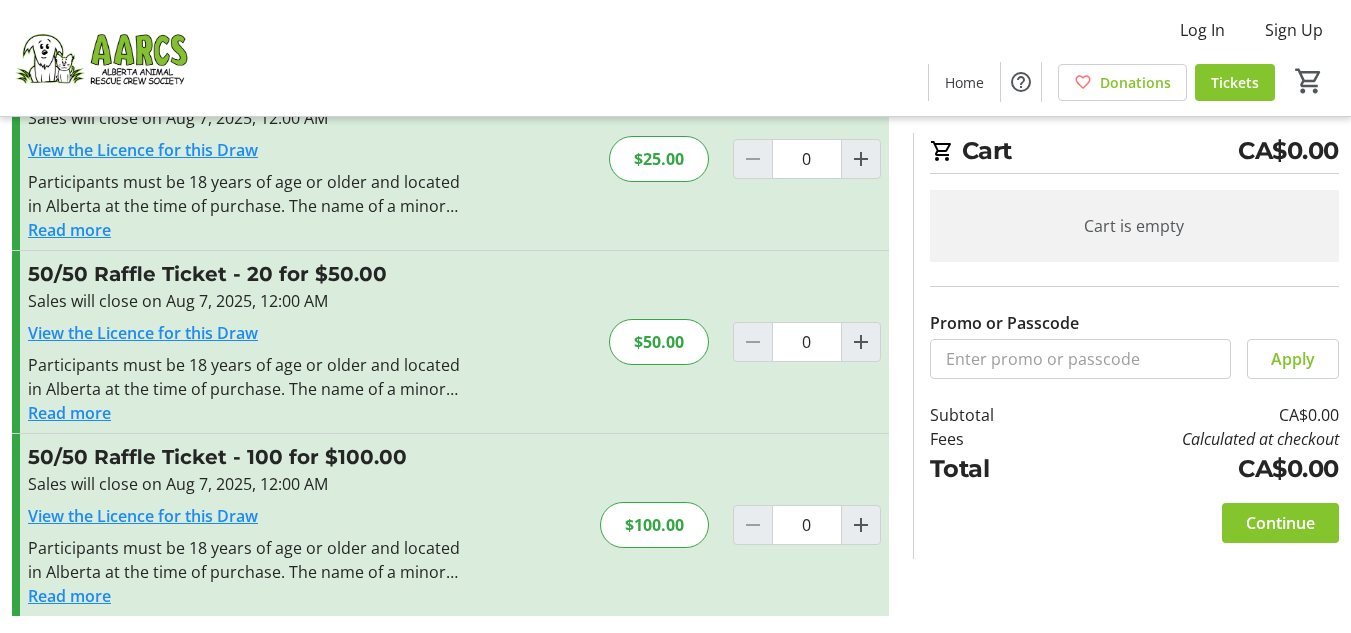 scroll, scrollTop: 288, scrollLeft: 0, axis: vertical 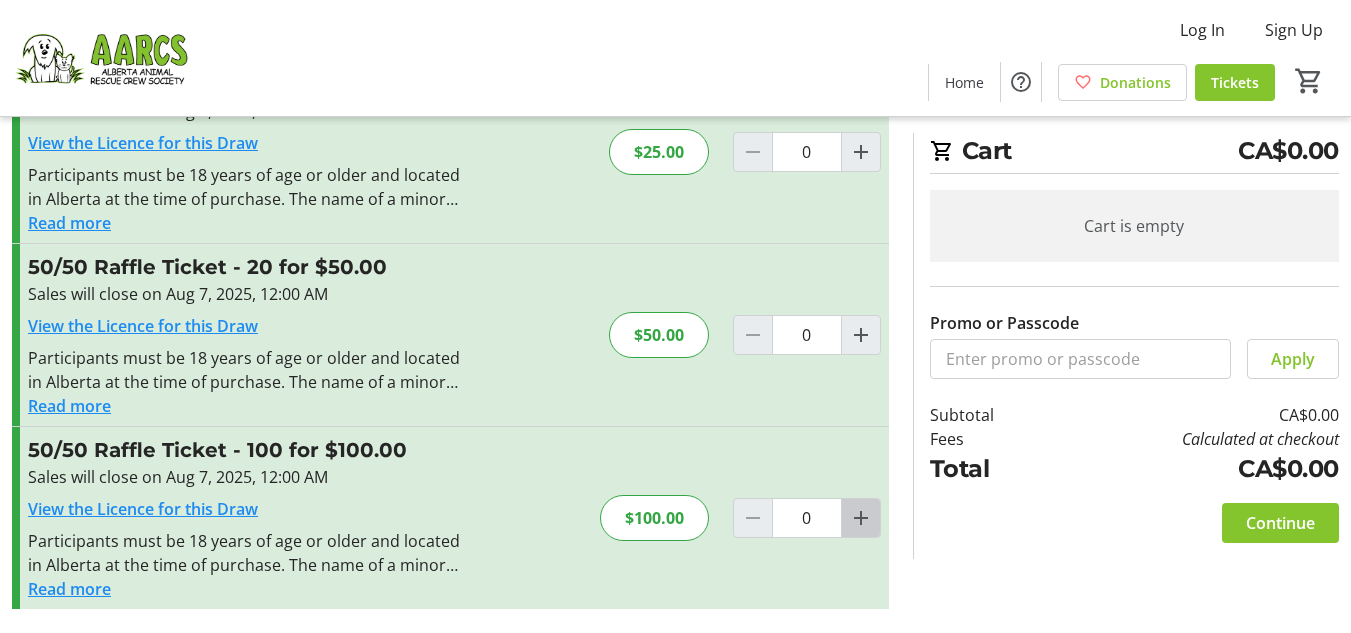 click 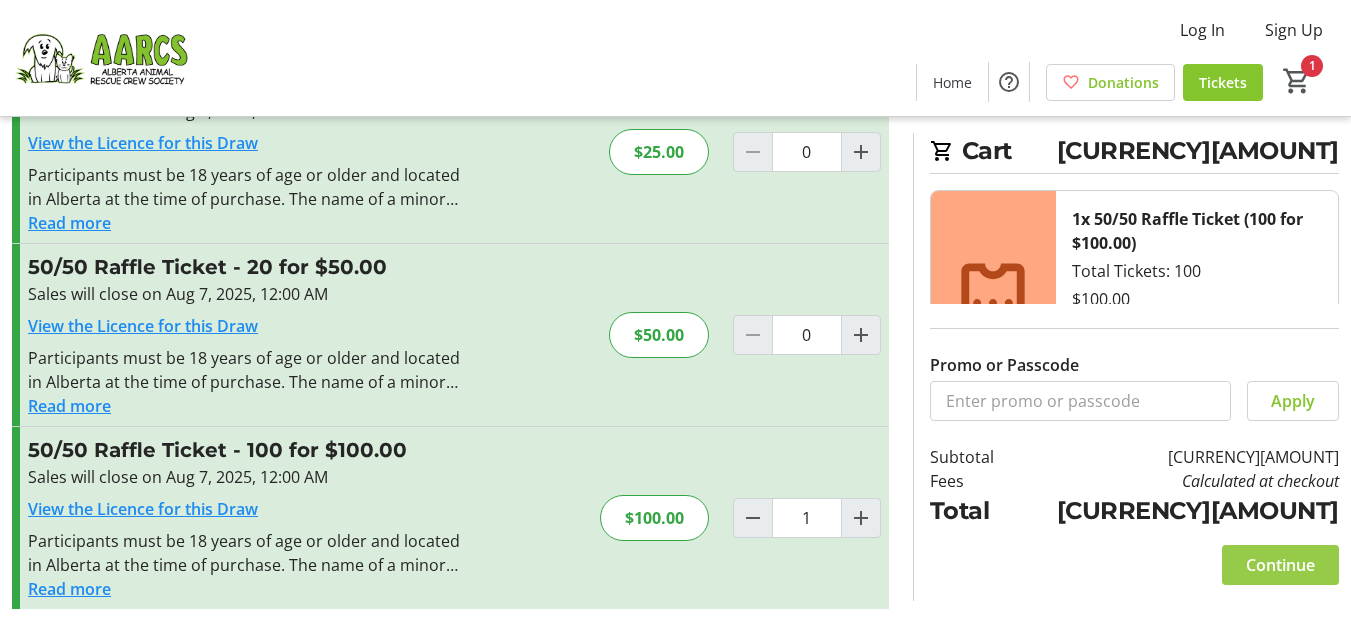 click on "Continue" 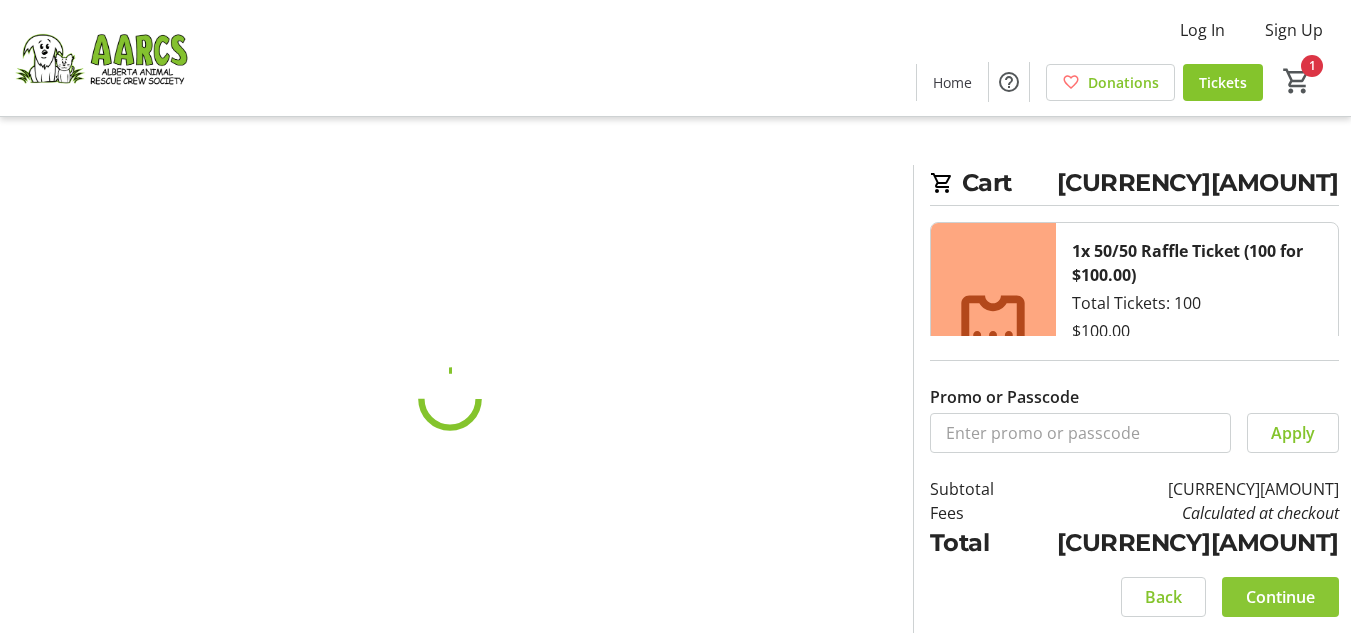scroll, scrollTop: 0, scrollLeft: 0, axis: both 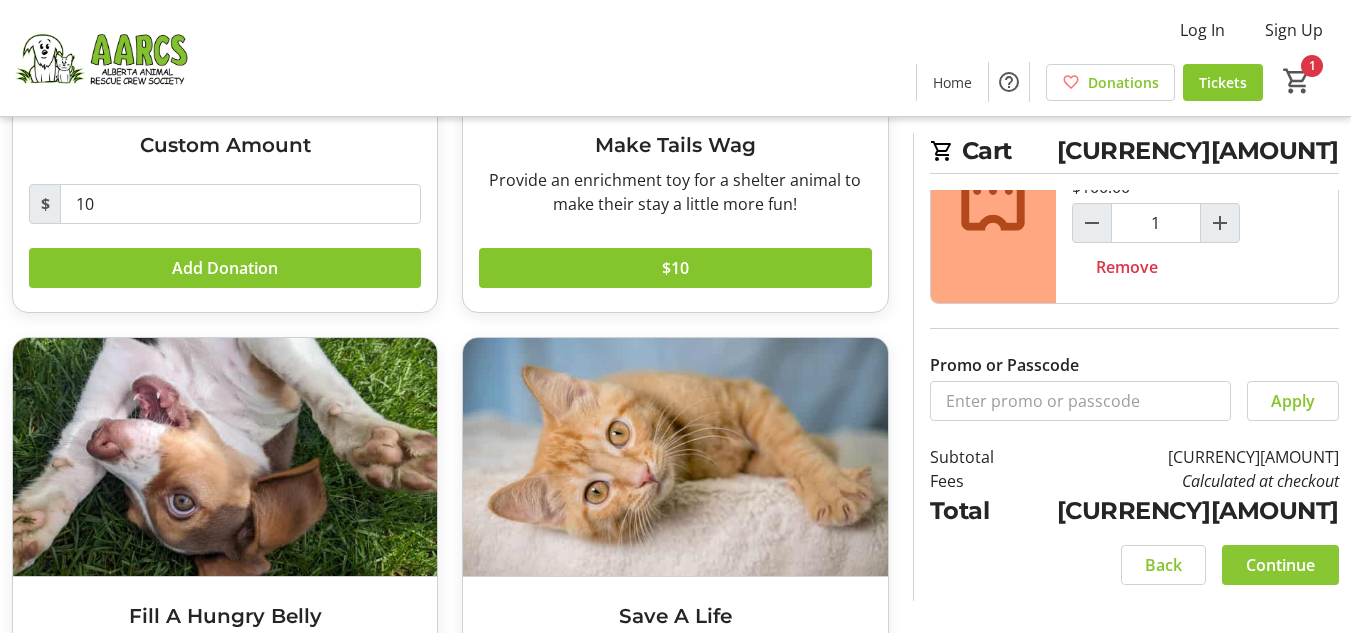 click on "Continue" 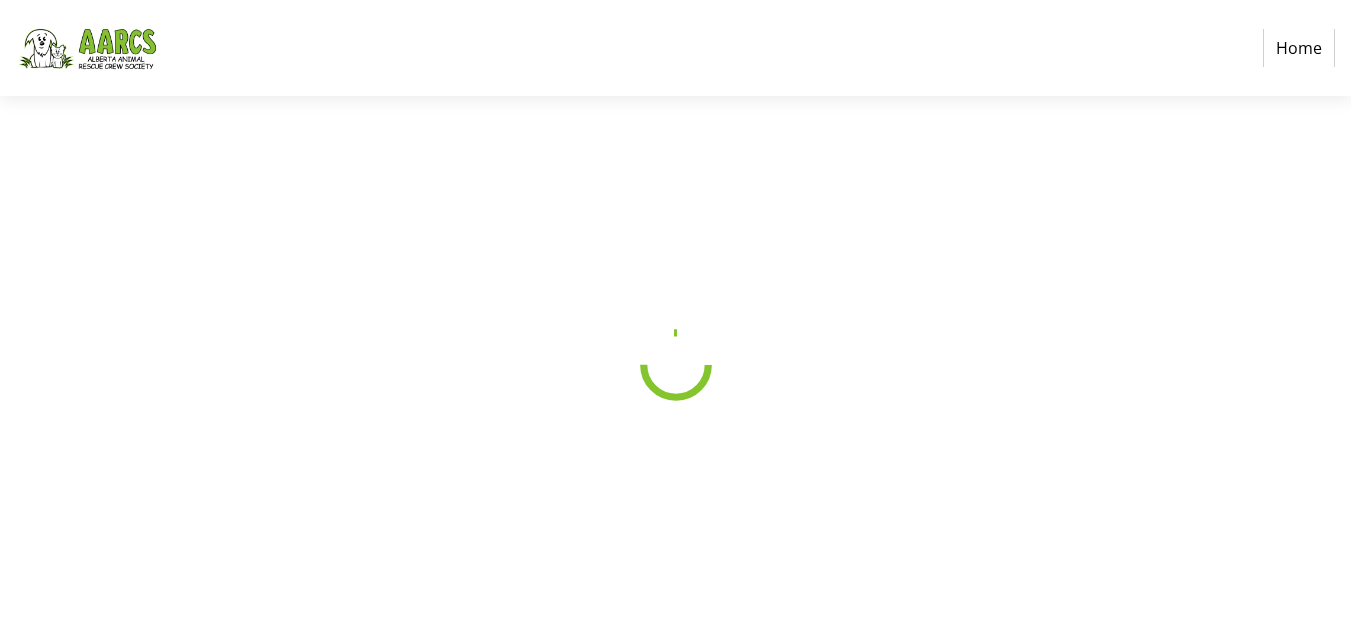 scroll, scrollTop: 0, scrollLeft: 0, axis: both 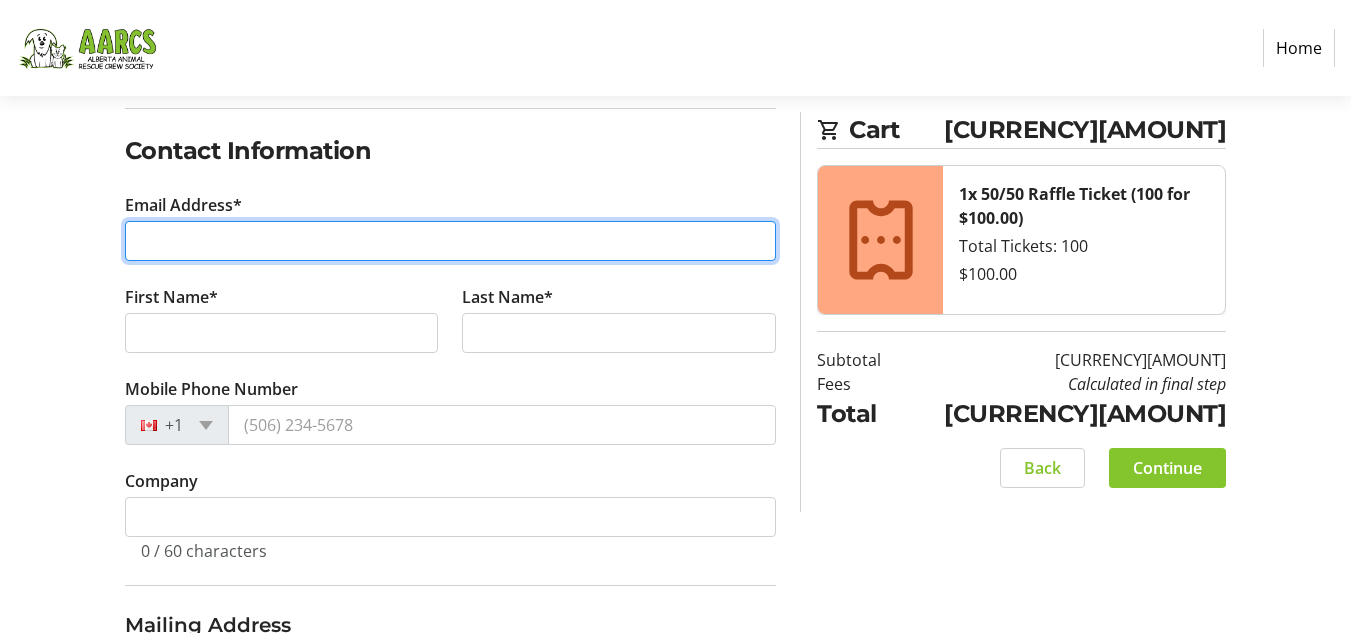 click on "Email Address*" at bounding box center [451, 241] 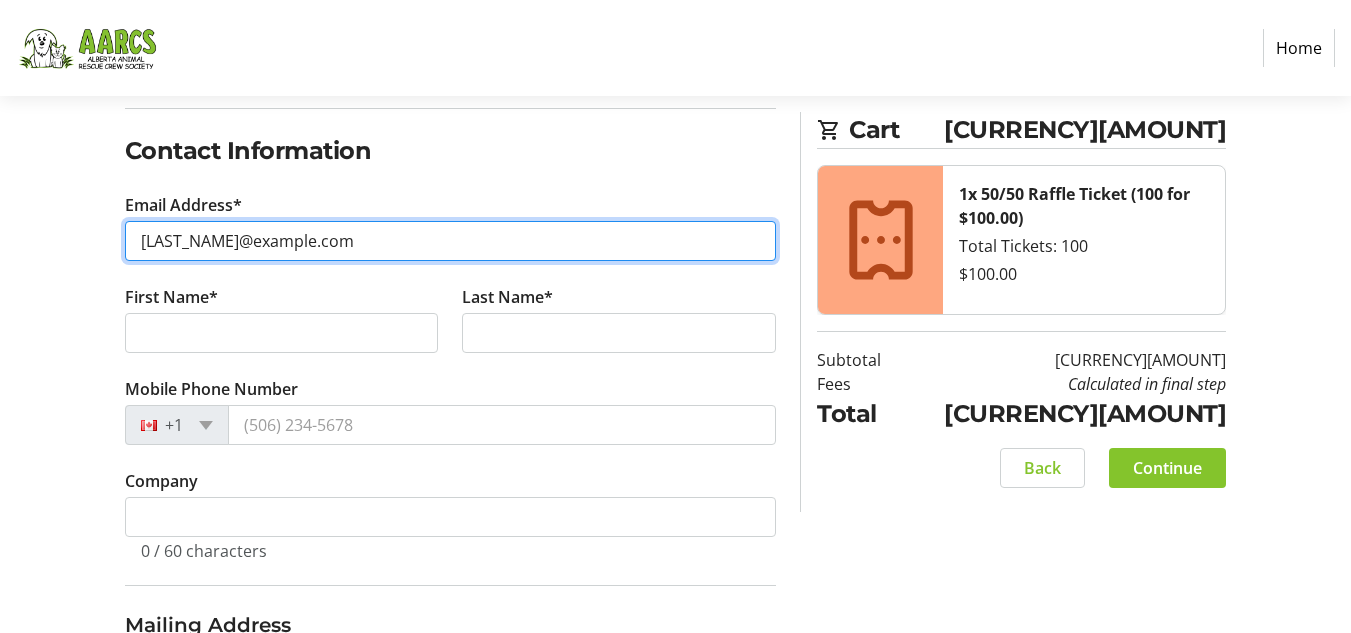 type on "[LAST_NAME]@example.com" 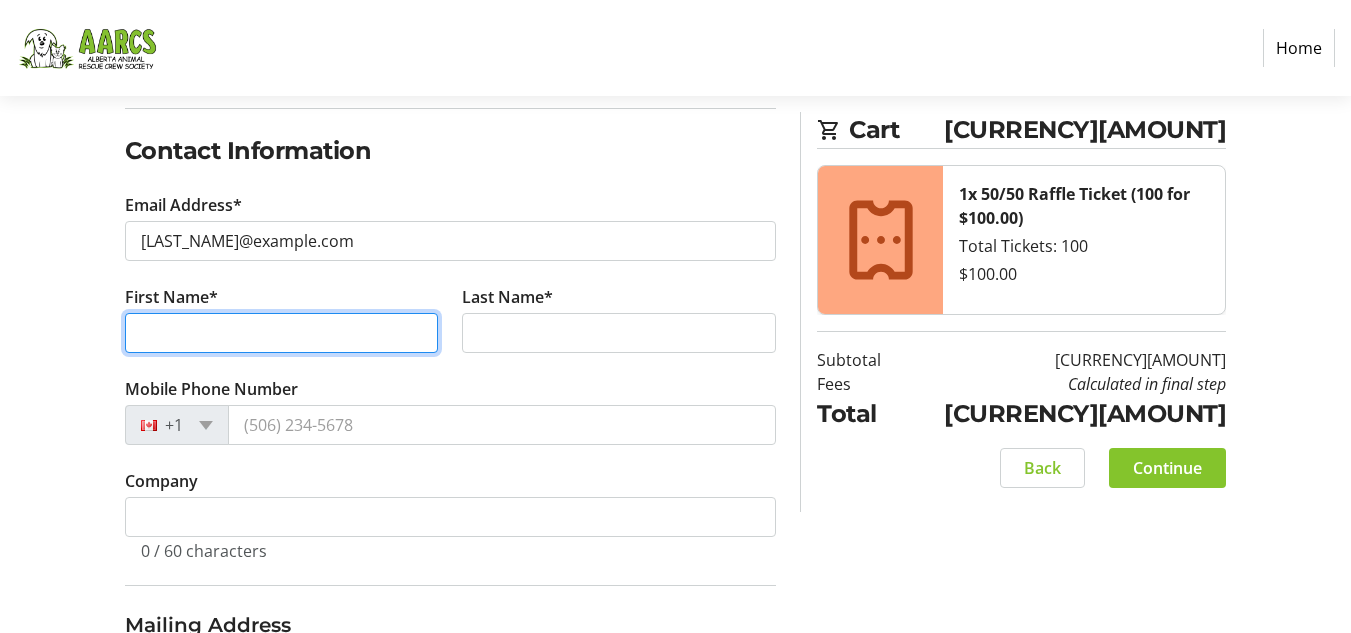 click on "First Name*" at bounding box center (282, 333) 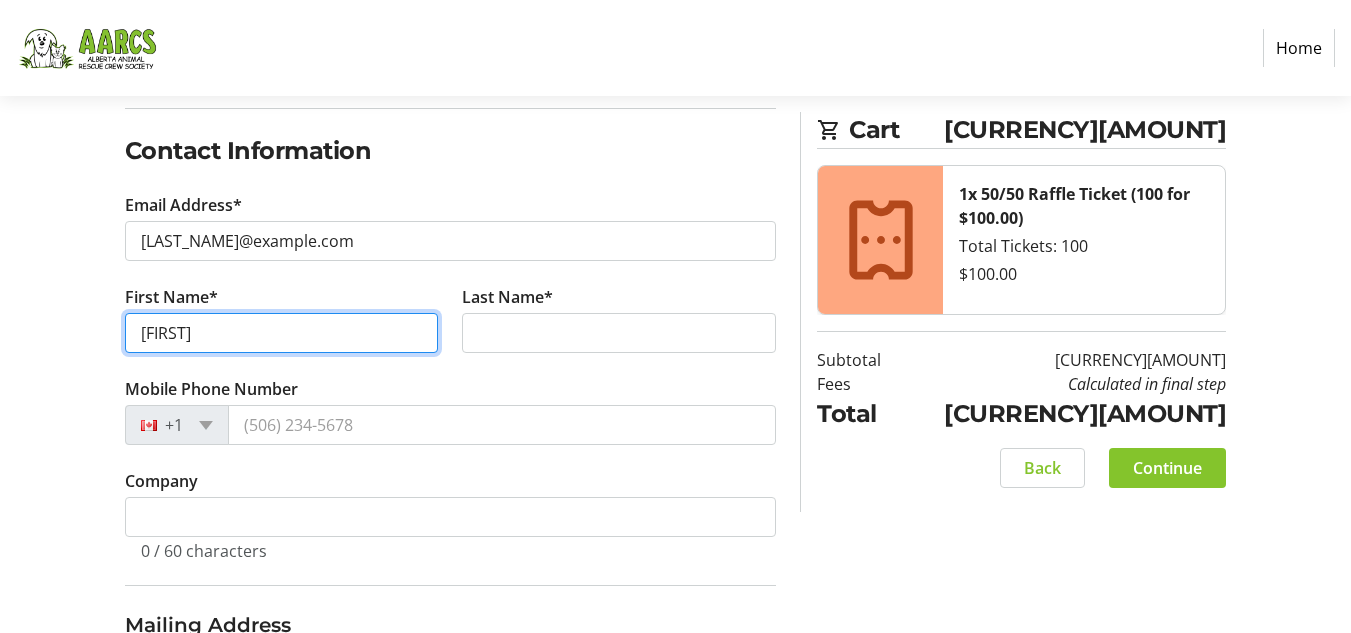 type on "[FIRST]" 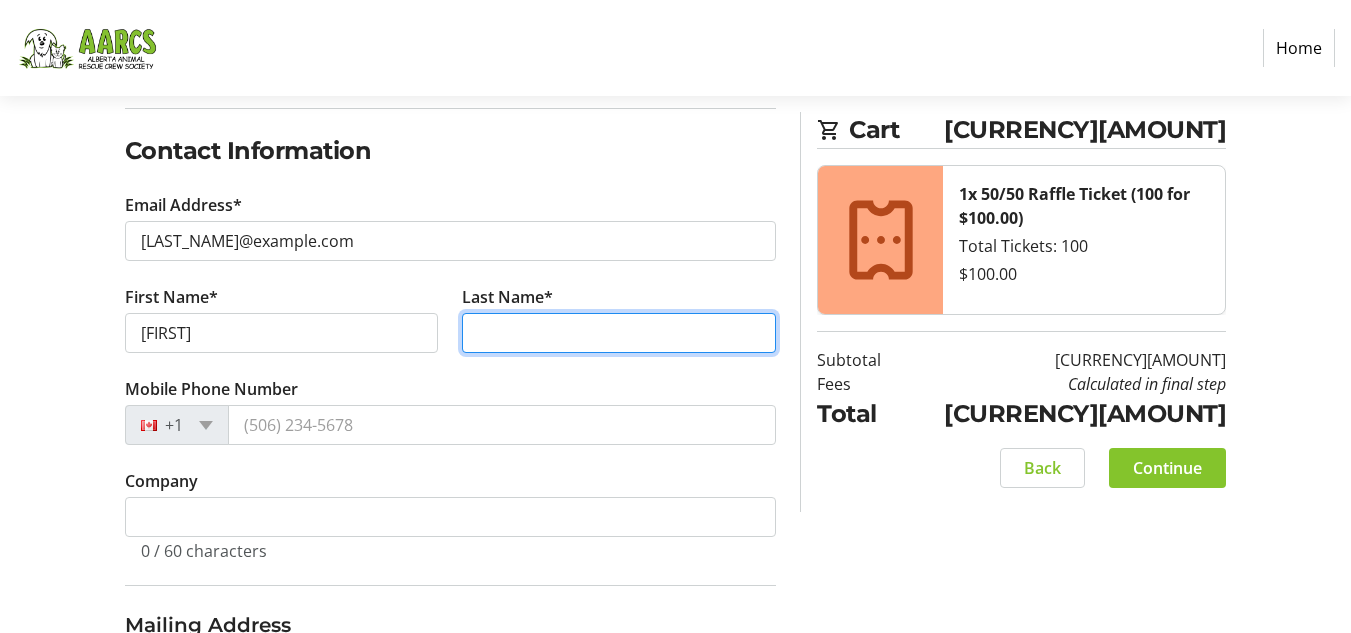 click on "Last Name*" at bounding box center (619, 333) 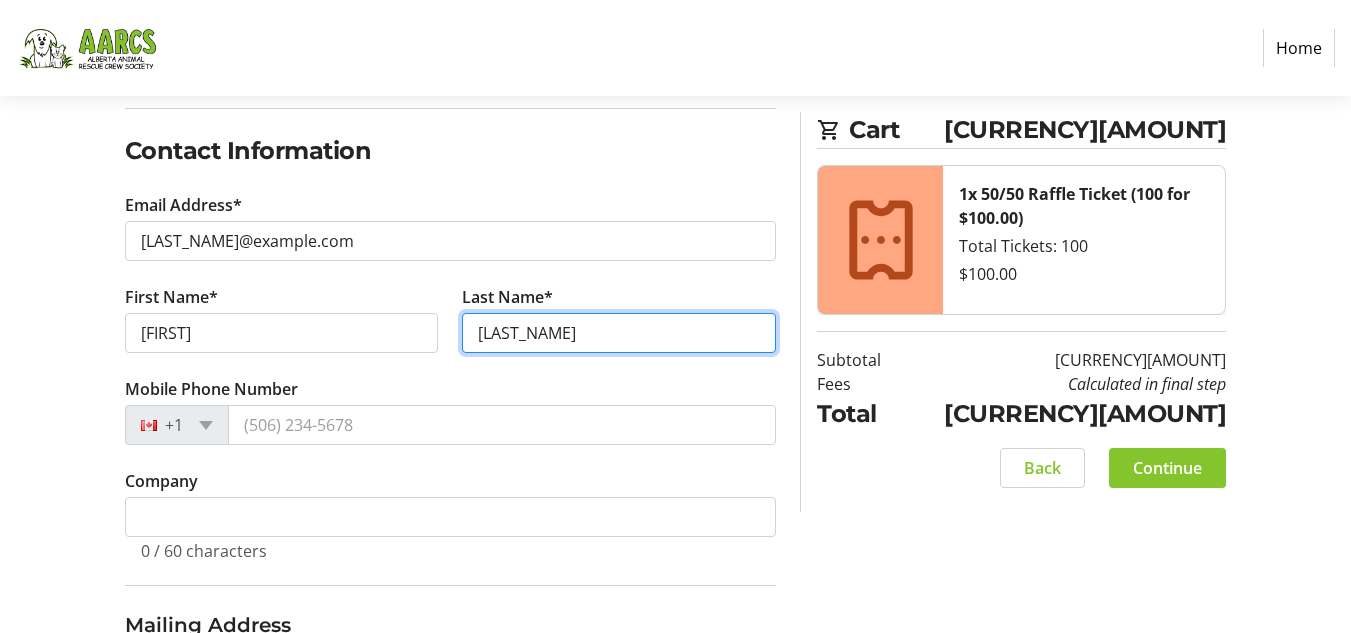 type on "[LAST_NAME]" 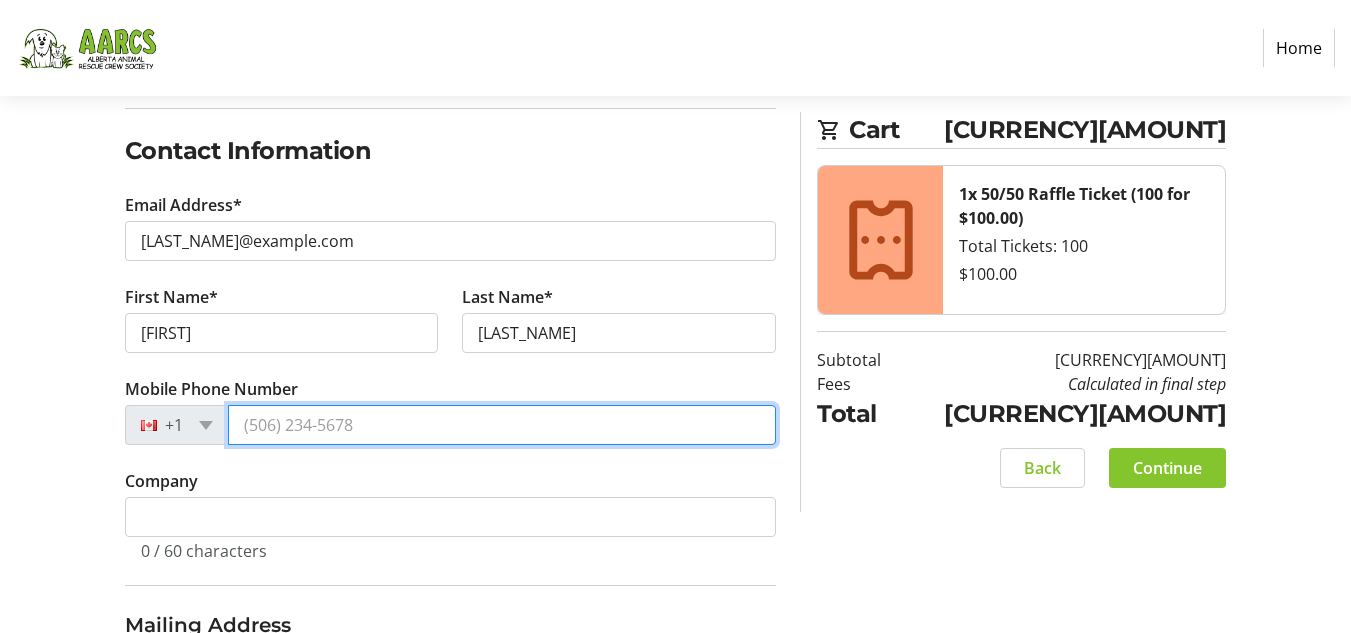 click on "Mobile Phone Number" at bounding box center [502, 425] 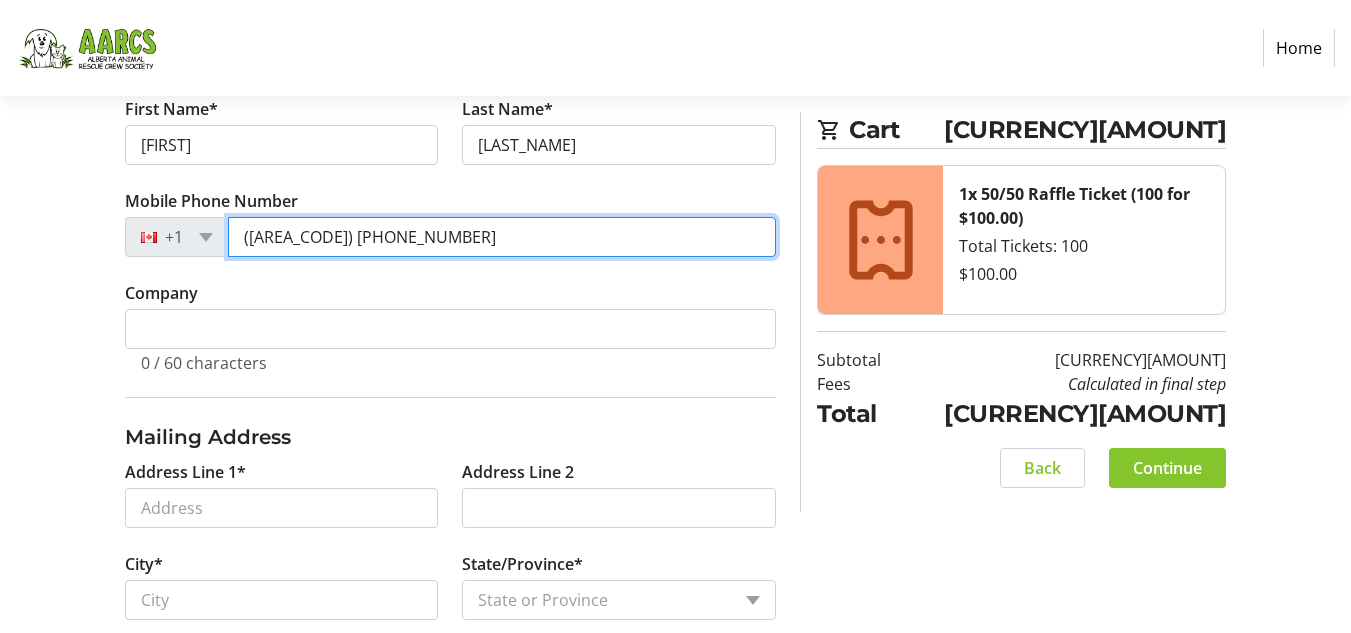 scroll, scrollTop: 510, scrollLeft: 0, axis: vertical 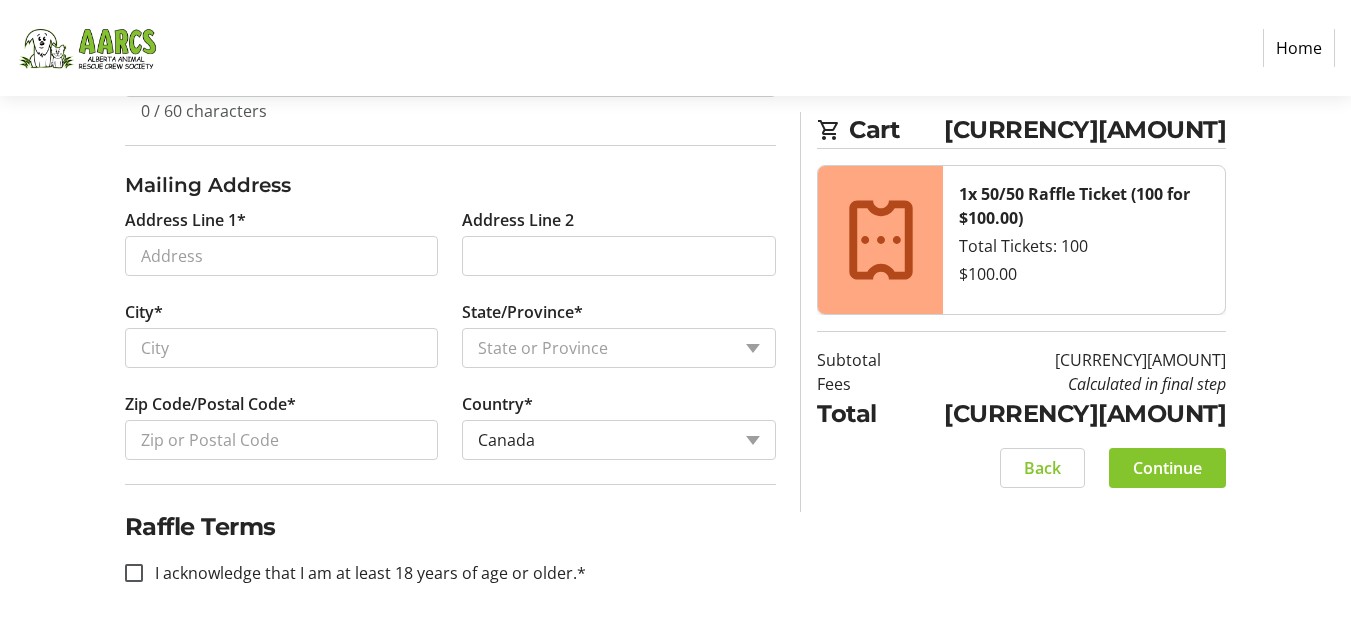 type on "([AREA_CODE]) [PHONE_NUMBER]" 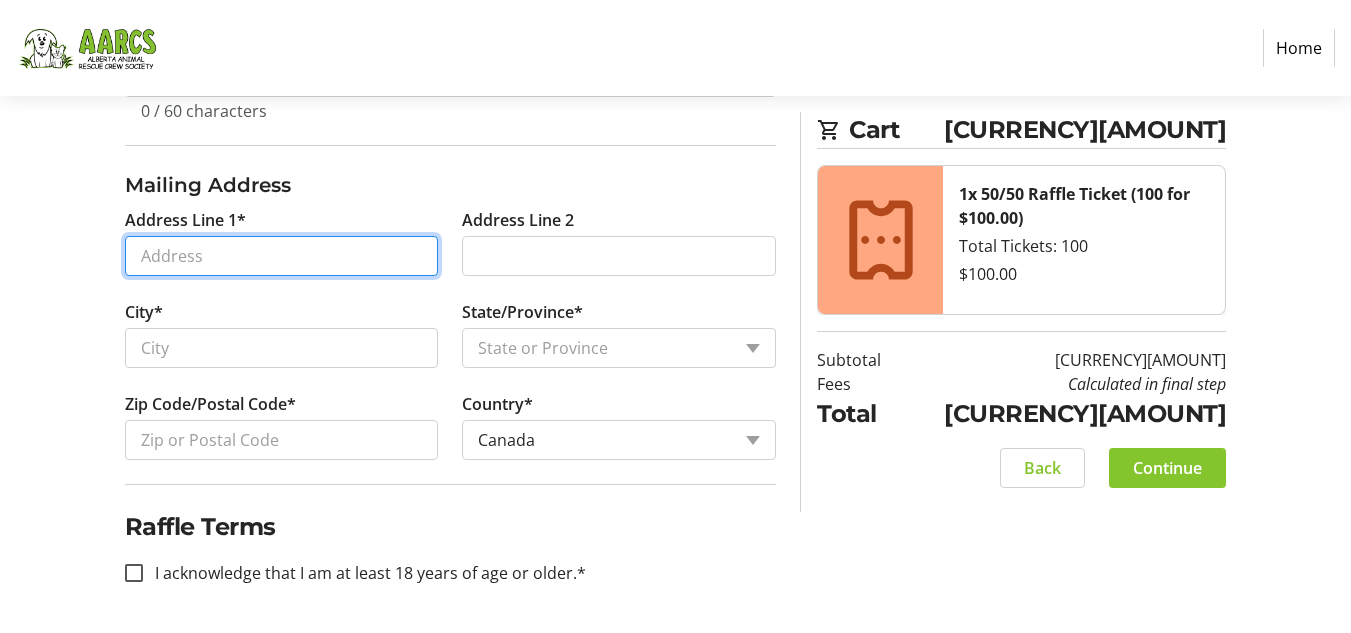 click on "Address Line 1*" at bounding box center (282, 256) 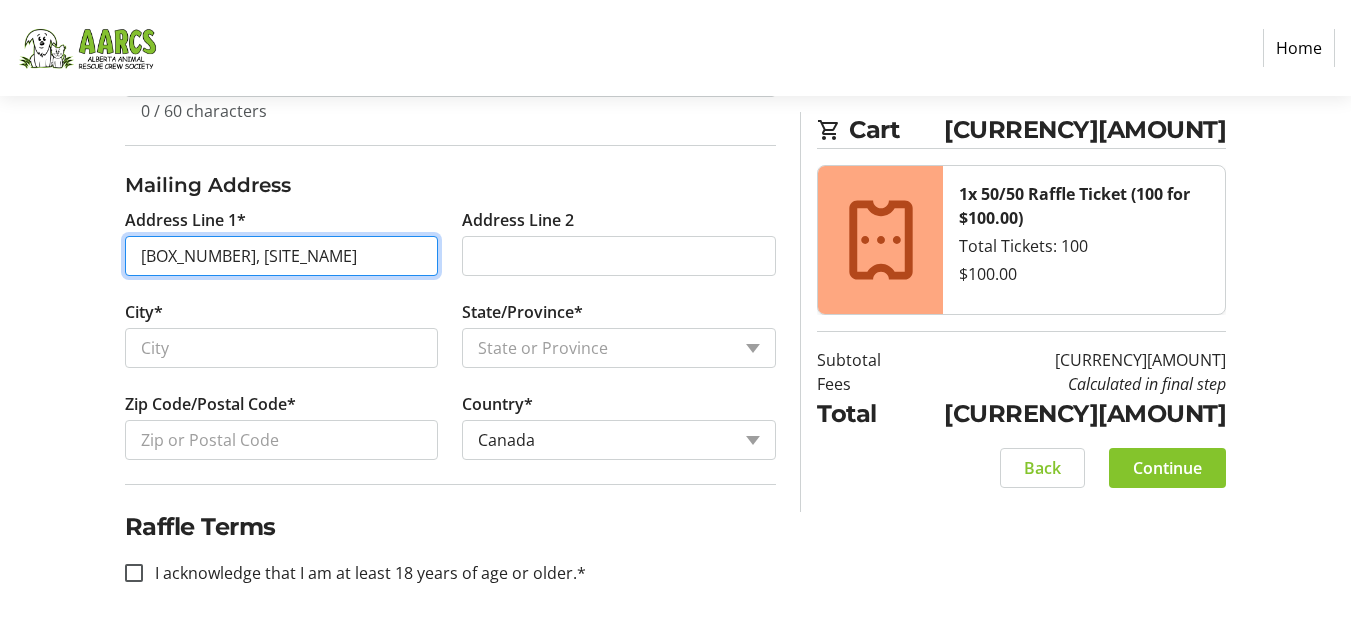 click on "[BOX_NUMBER], [SITE_NAME]" at bounding box center [282, 256] 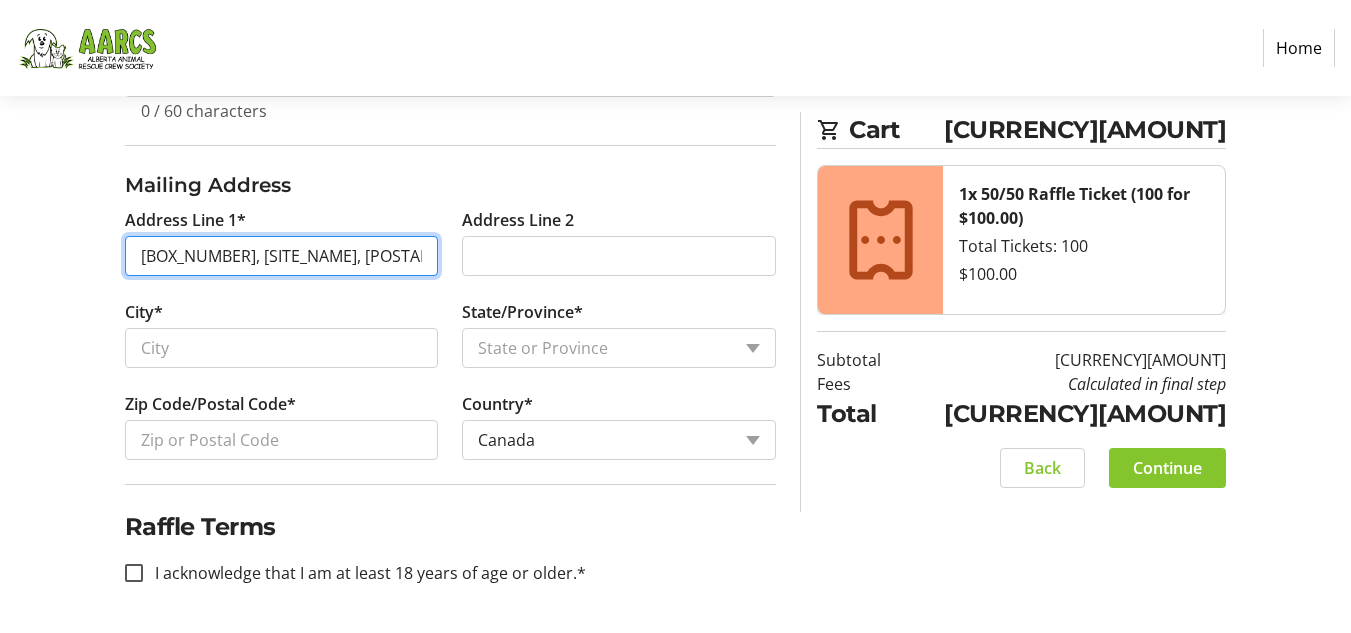 type on "[BOX_NUMBER], [SITE_NAME], [POSTAL_CODE]" 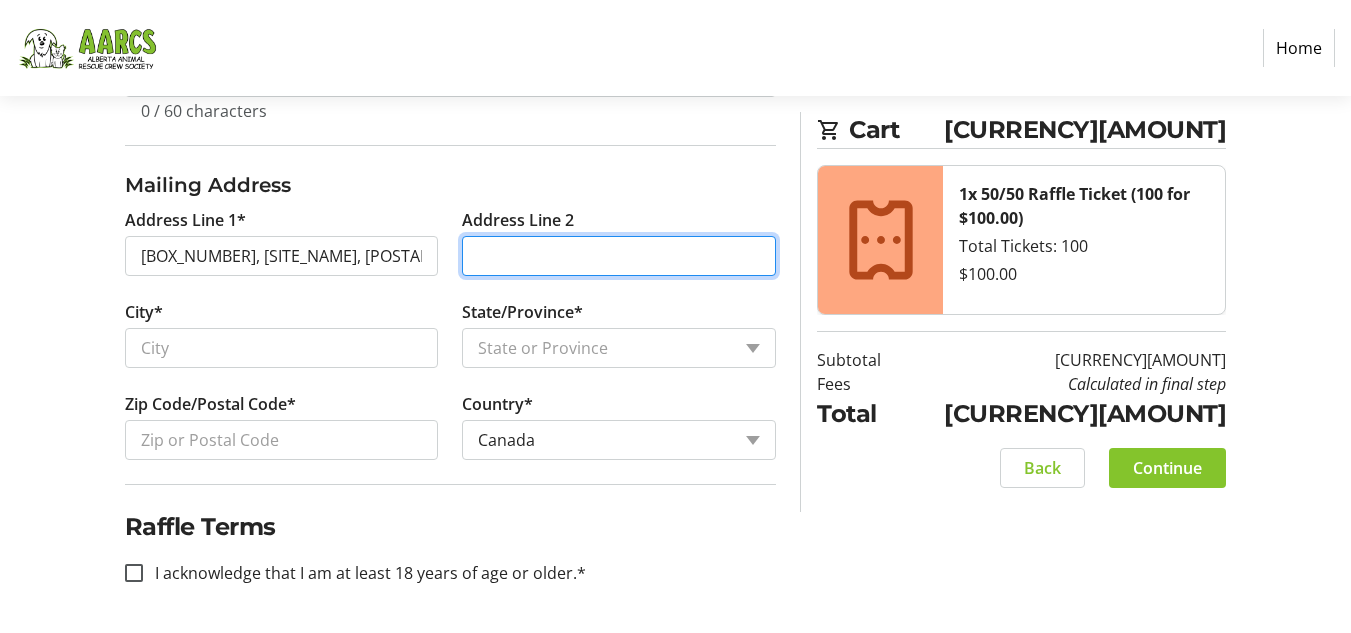 click on "Address Line 2" at bounding box center (619, 256) 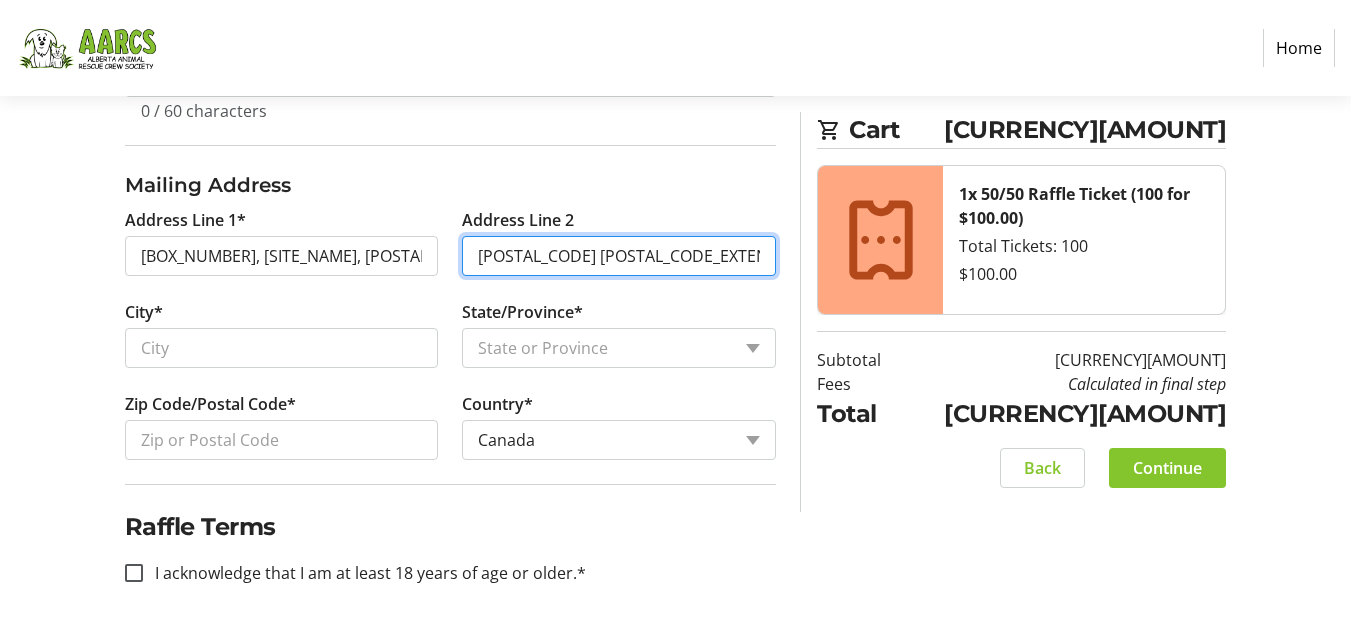 type on "[POSTAL_CODE] [POSTAL_CODE_EXTENSION]" 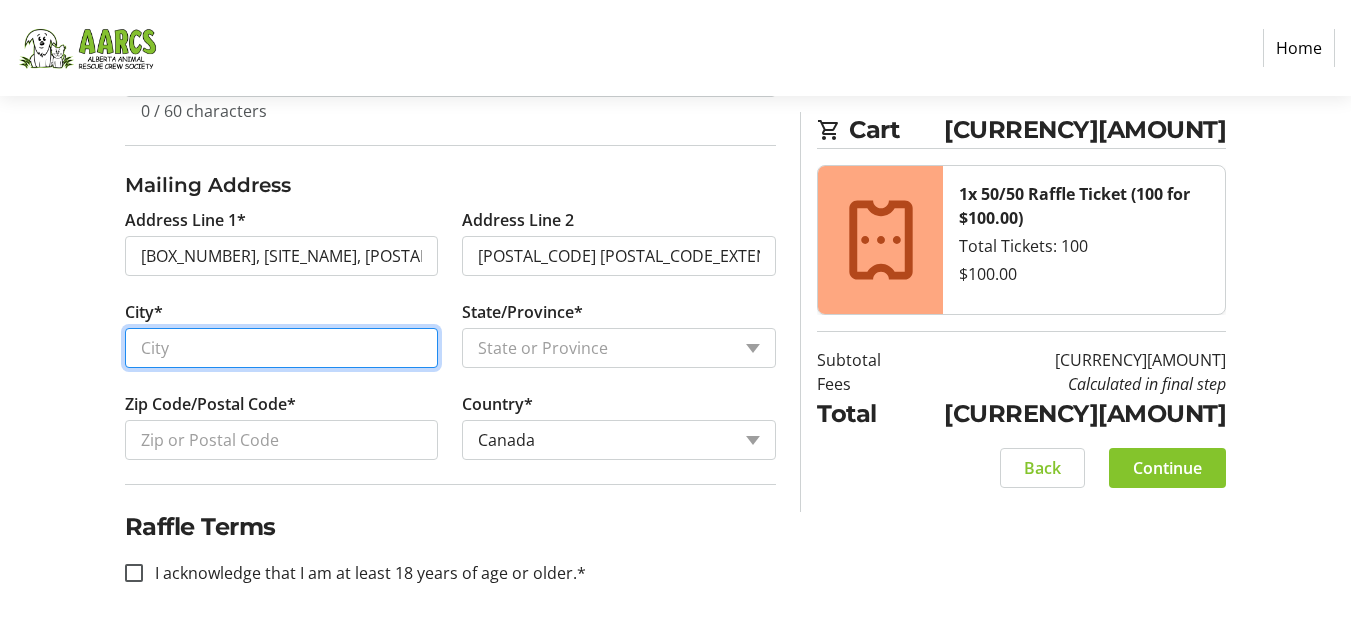 click on "City*" at bounding box center (282, 348) 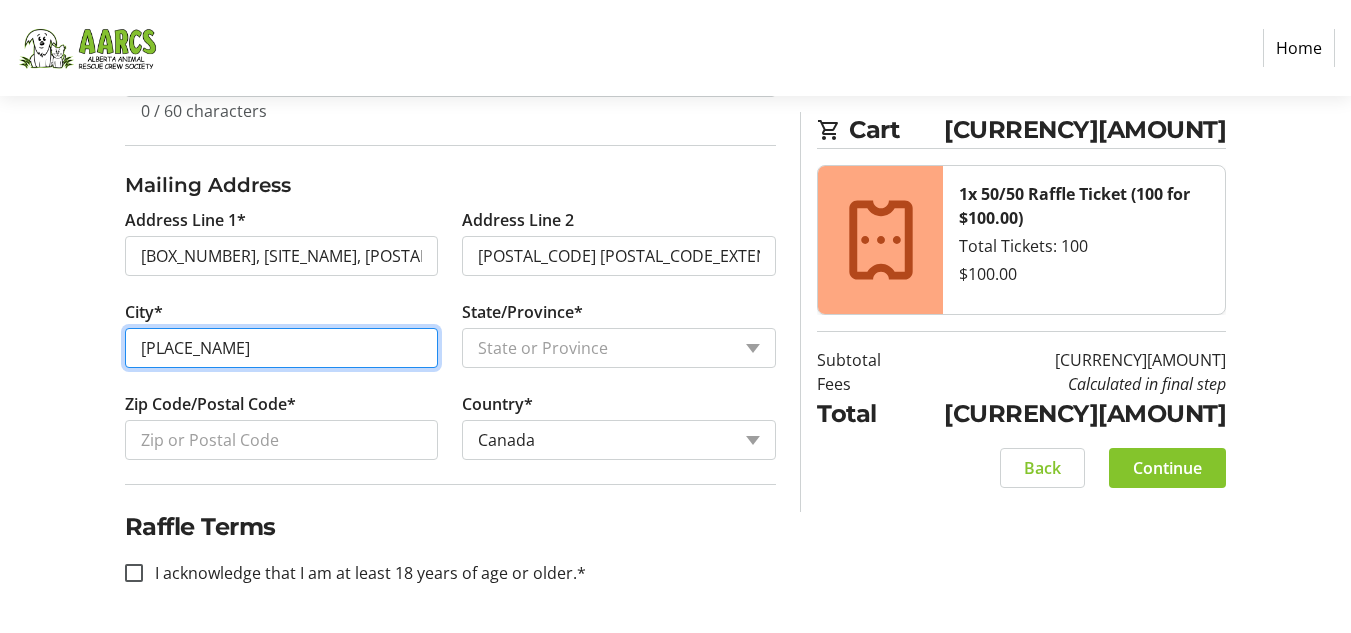 type on "[PLACE_NAME]" 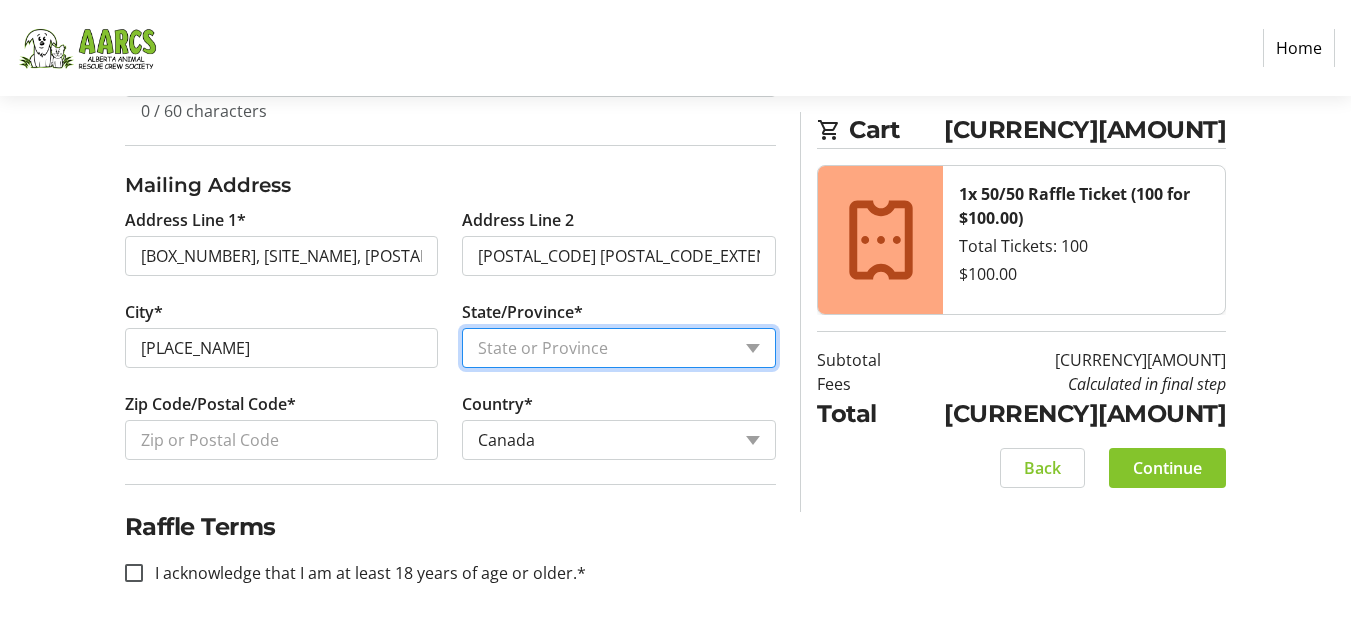 click on "State or Province  State or Province   Alberta   British Columbia   Manitoba   New Brunswick   Newfoundland and Labrador   Nova Scotia   Ontario   Prince Edward Island   Quebec   Saskatchewan   Northwest Territories   Nunavut   Yukon" at bounding box center [619, 348] 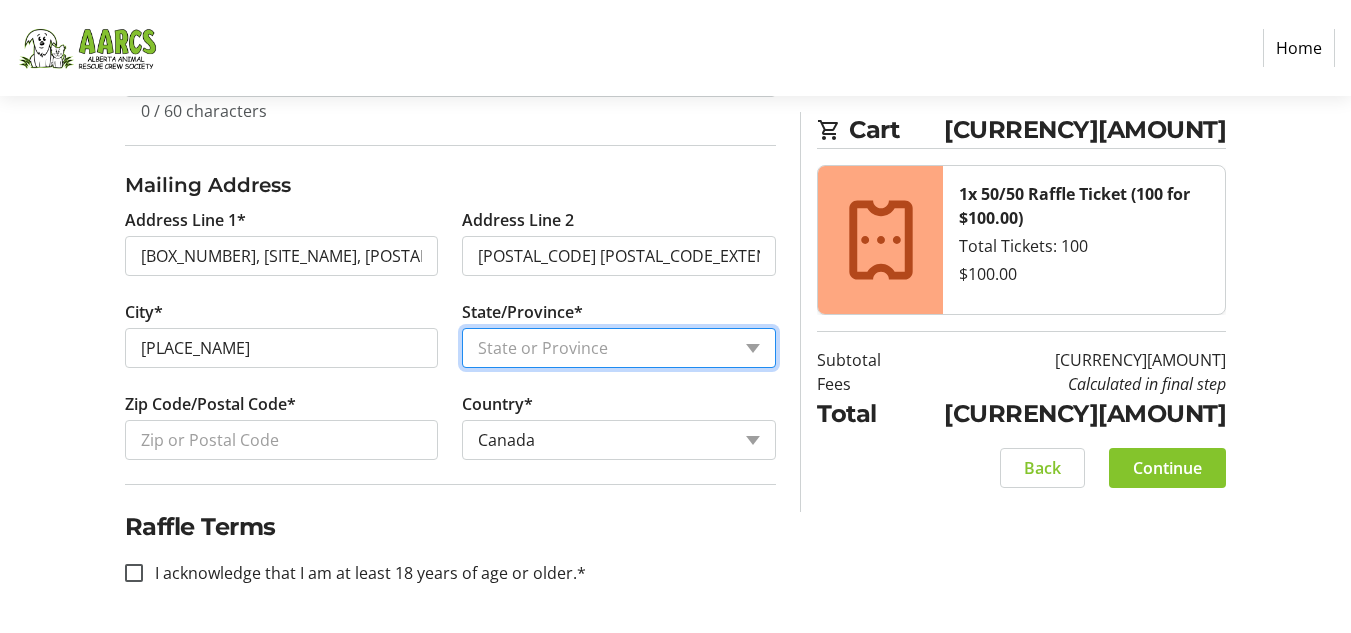 select on "AB" 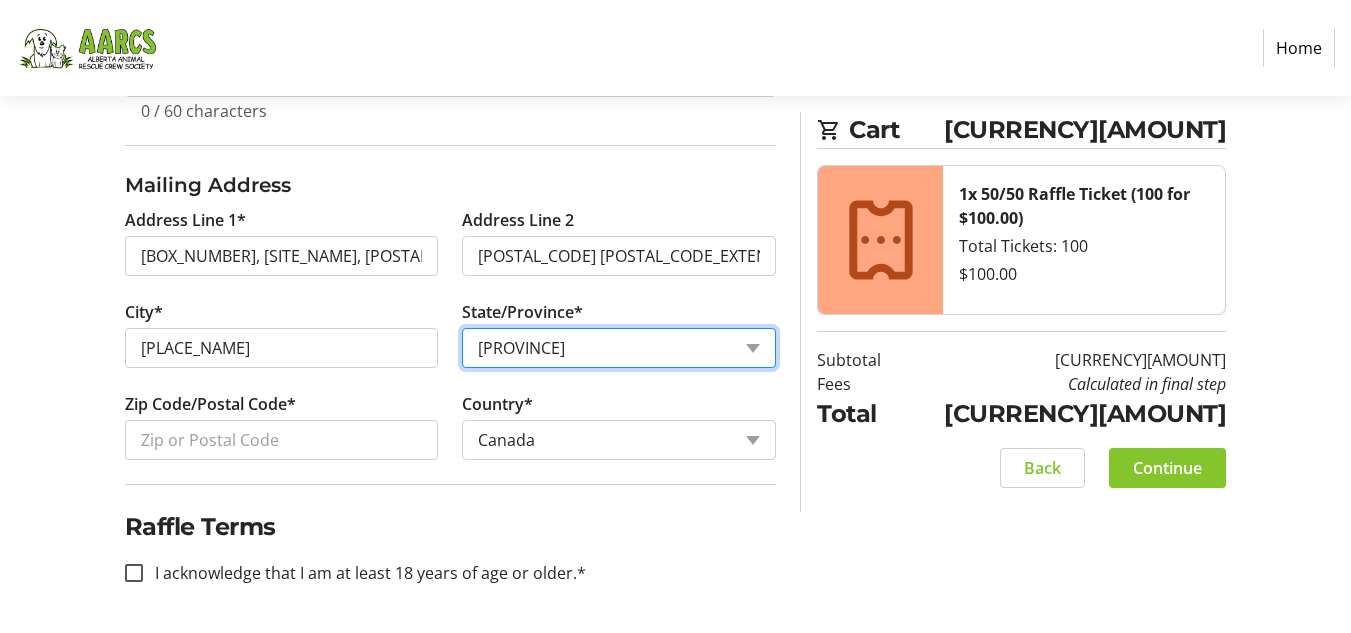 click on "State or Province  State or Province   Alberta   British Columbia   Manitoba   New Brunswick   Newfoundland and Labrador   Nova Scotia   Ontario   Prince Edward Island   Quebec   Saskatchewan   Northwest Territories   Nunavut   Yukon" at bounding box center [619, 348] 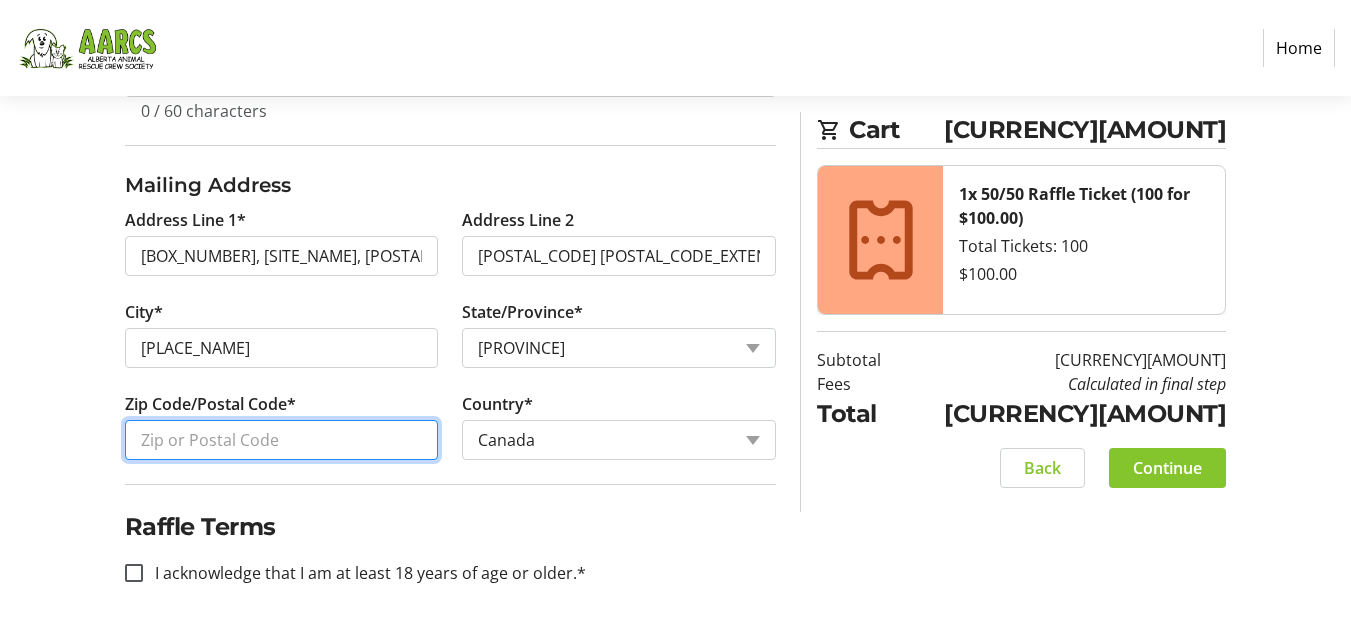 click on "Zip Code/Postal Code*" at bounding box center (282, 440) 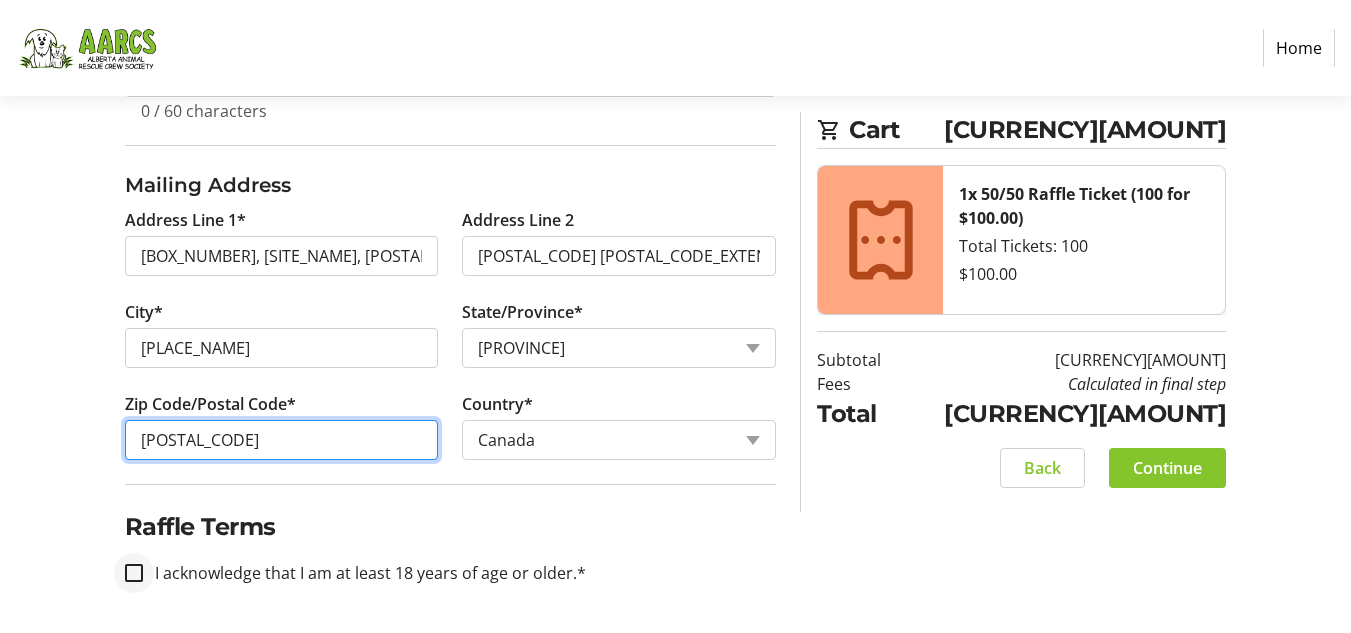 type on "[POSTAL_CODE]" 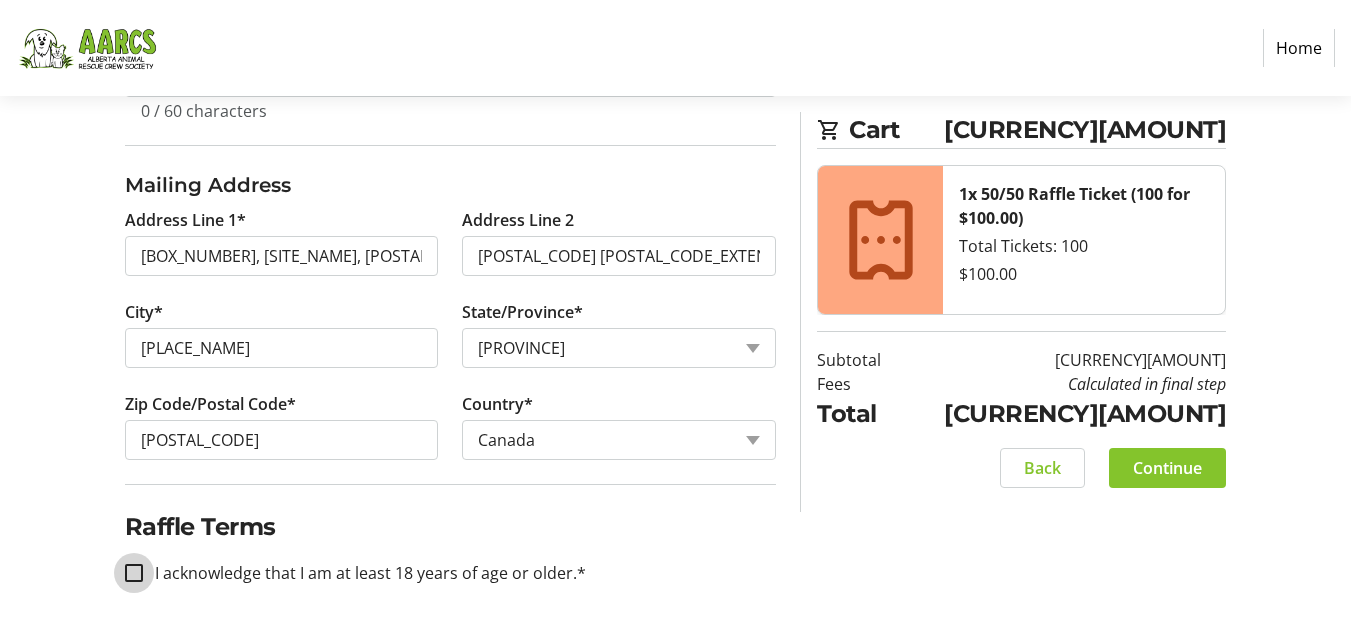 click on "I acknowledge that I am at least 18 years of age or older.*" at bounding box center (134, 573) 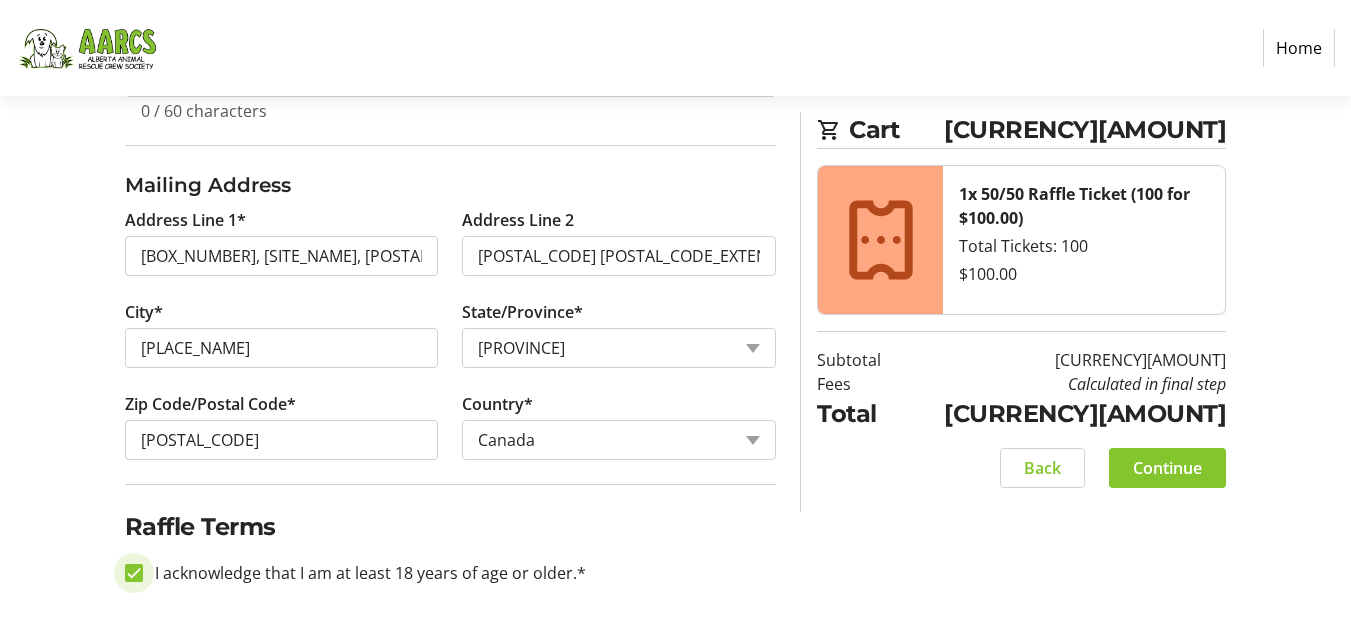 checkbox on "true" 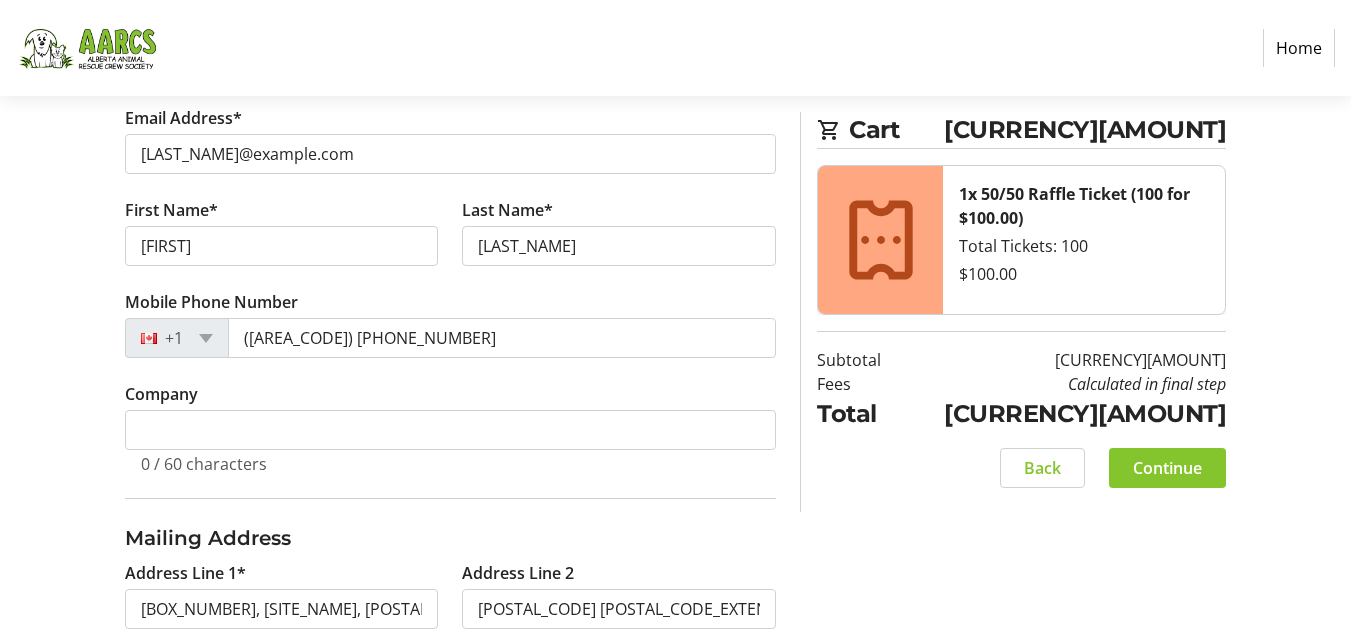 scroll, scrollTop: 390, scrollLeft: 0, axis: vertical 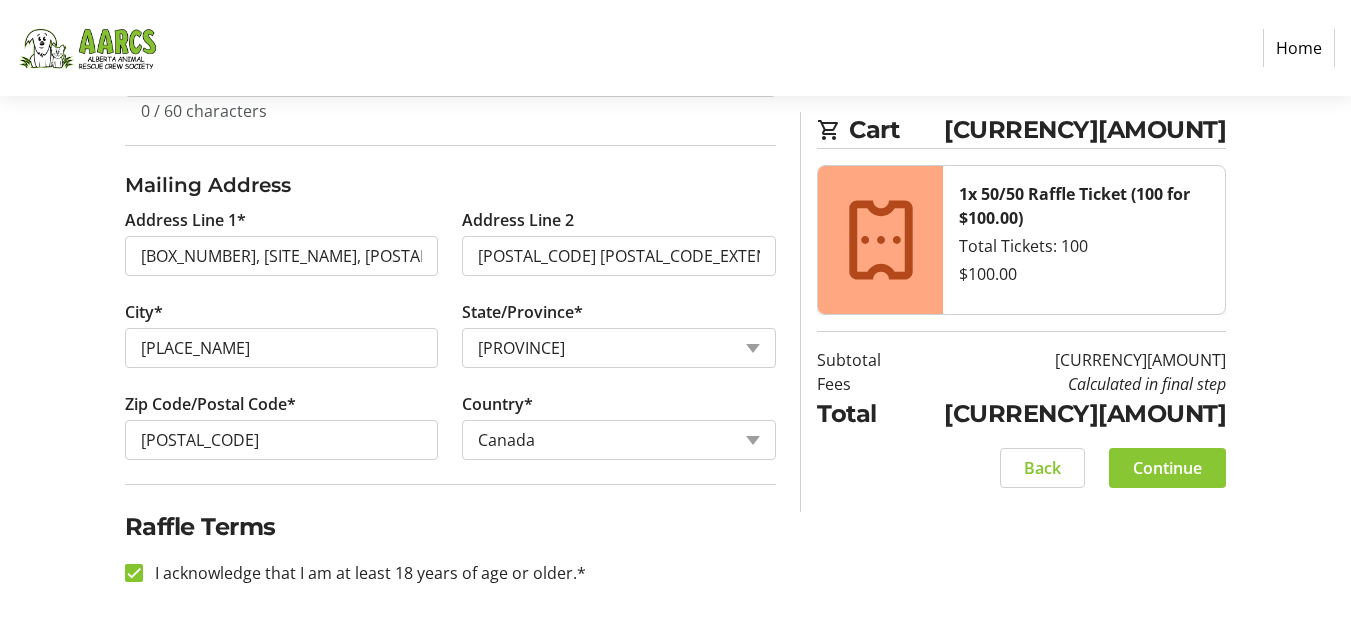 click on "Continue" 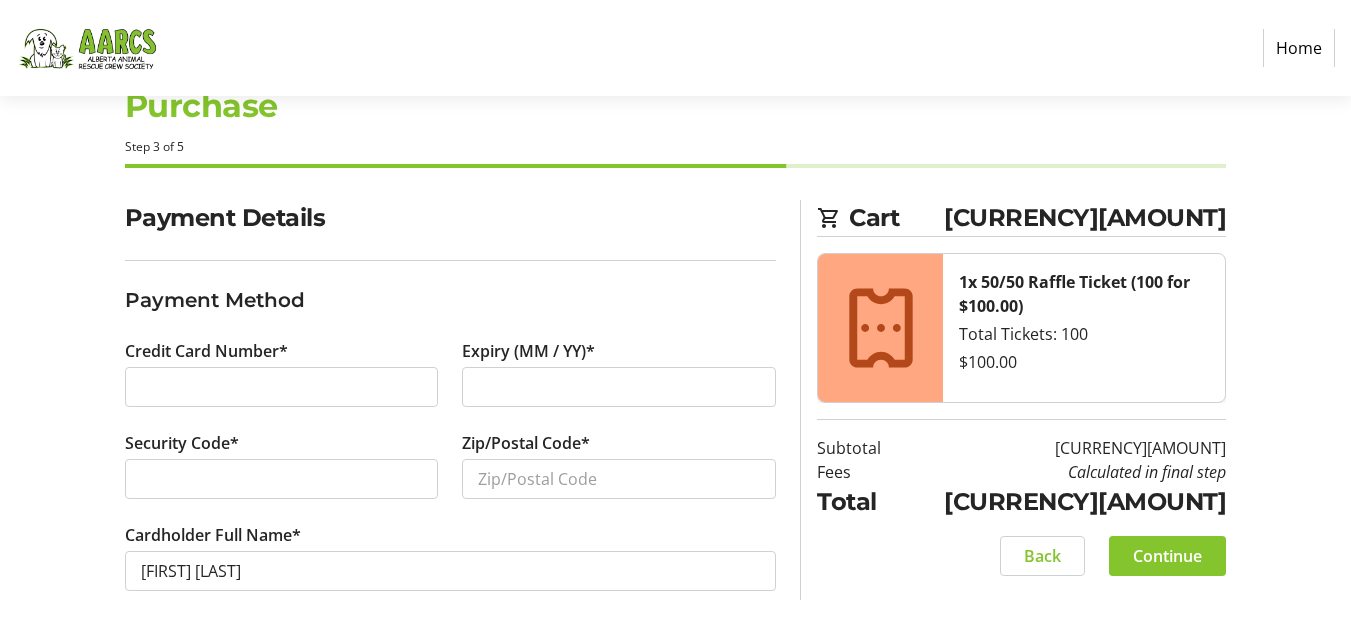 scroll, scrollTop: 68, scrollLeft: 0, axis: vertical 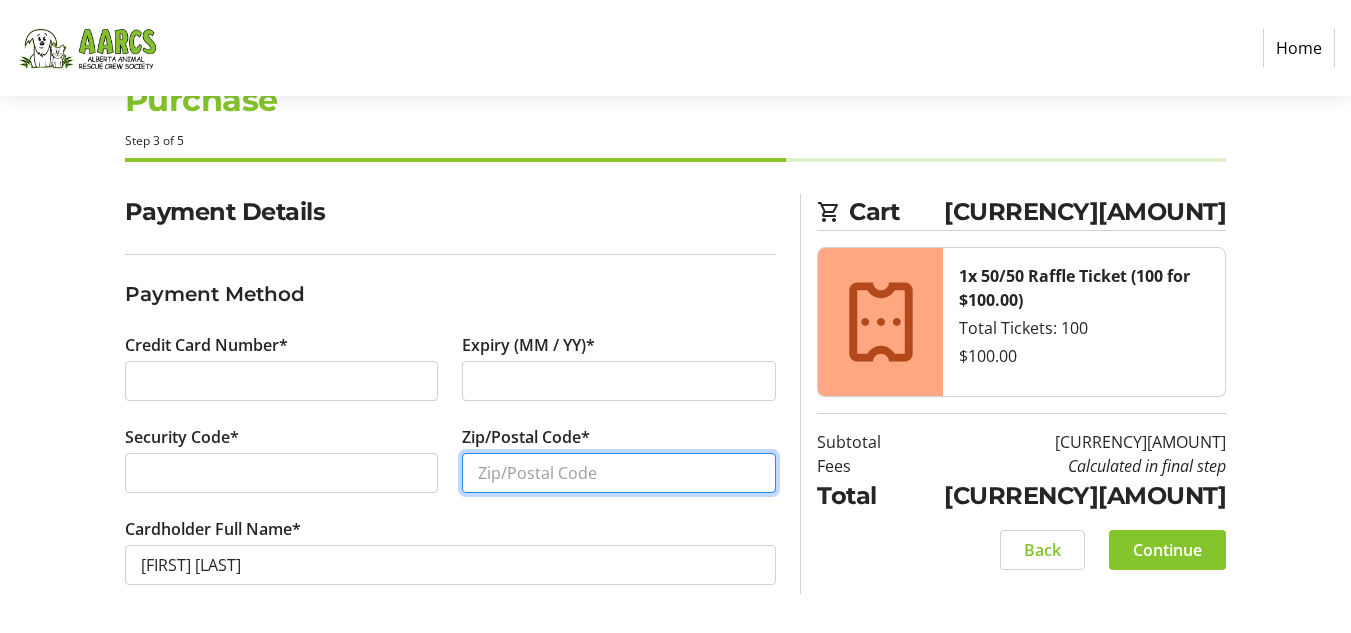 click on "Zip/Postal Code*" at bounding box center [619, 473] 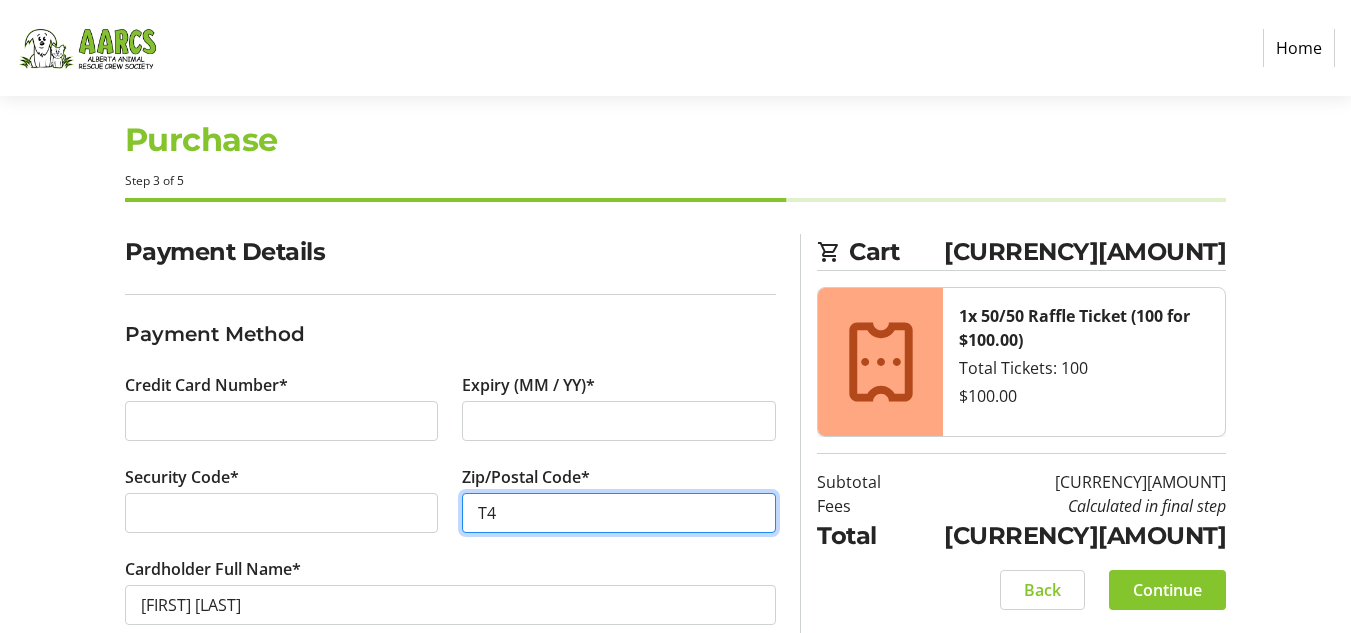 scroll, scrollTop: 6, scrollLeft: 0, axis: vertical 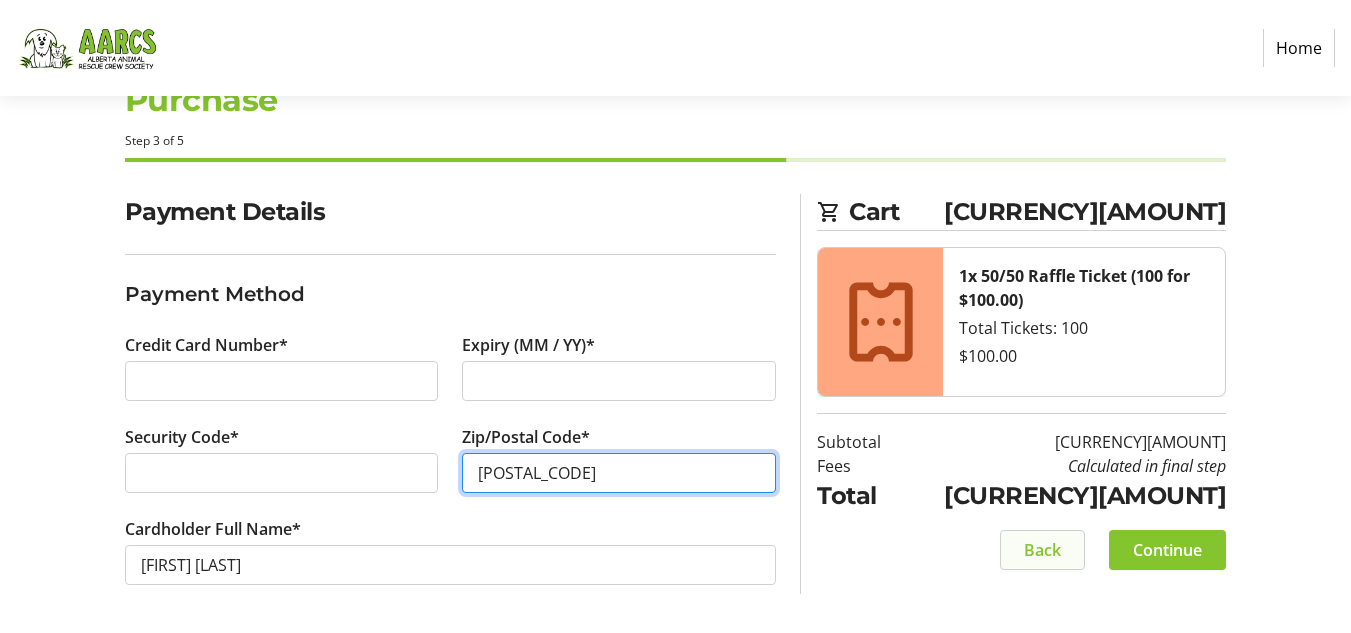 type on "[POSTAL_CODE]" 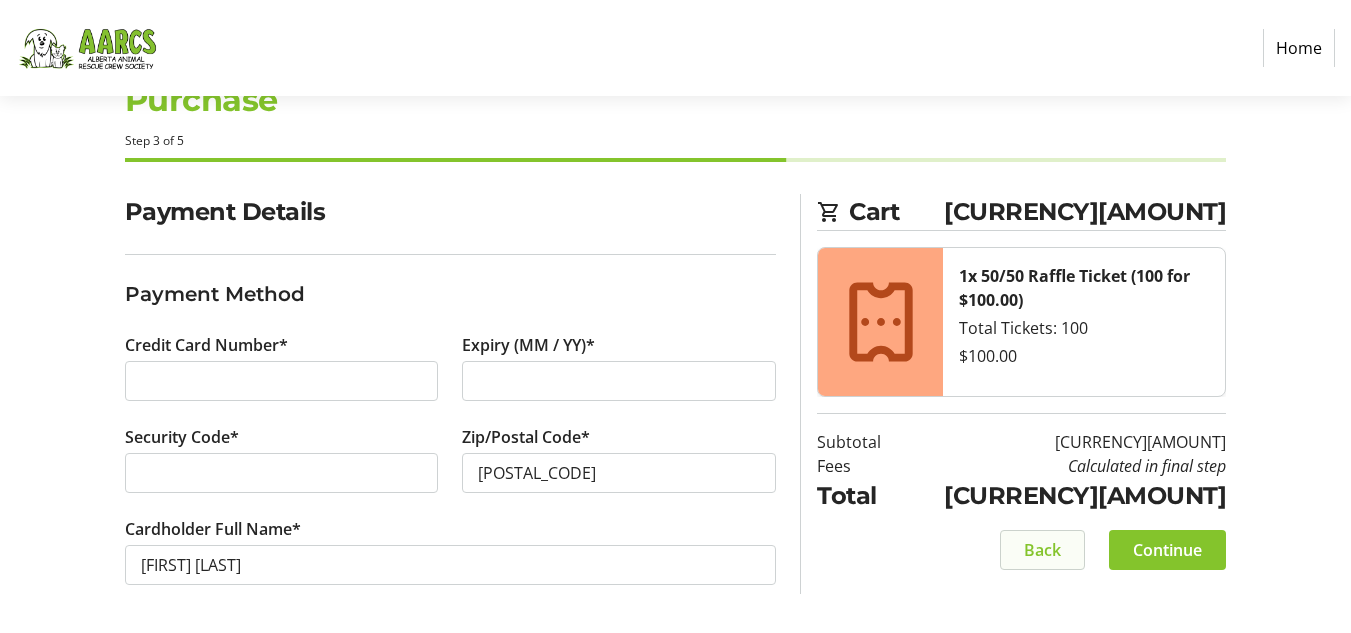 click on "Back" 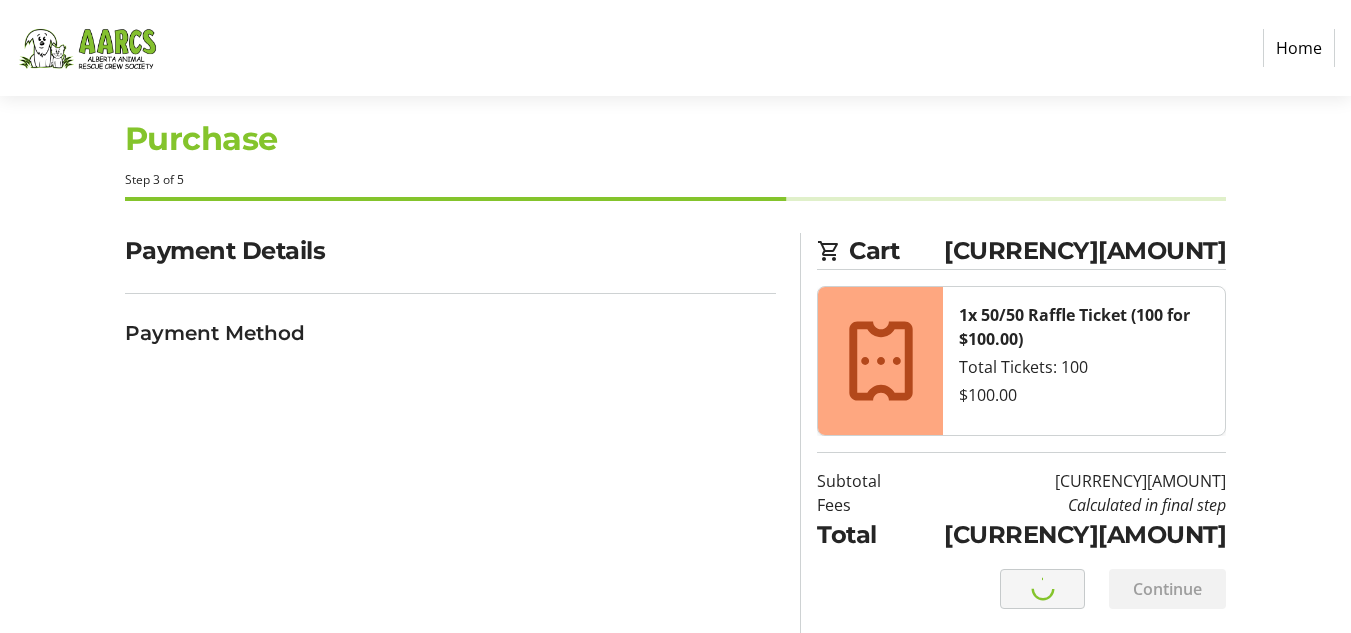 select on "AB" 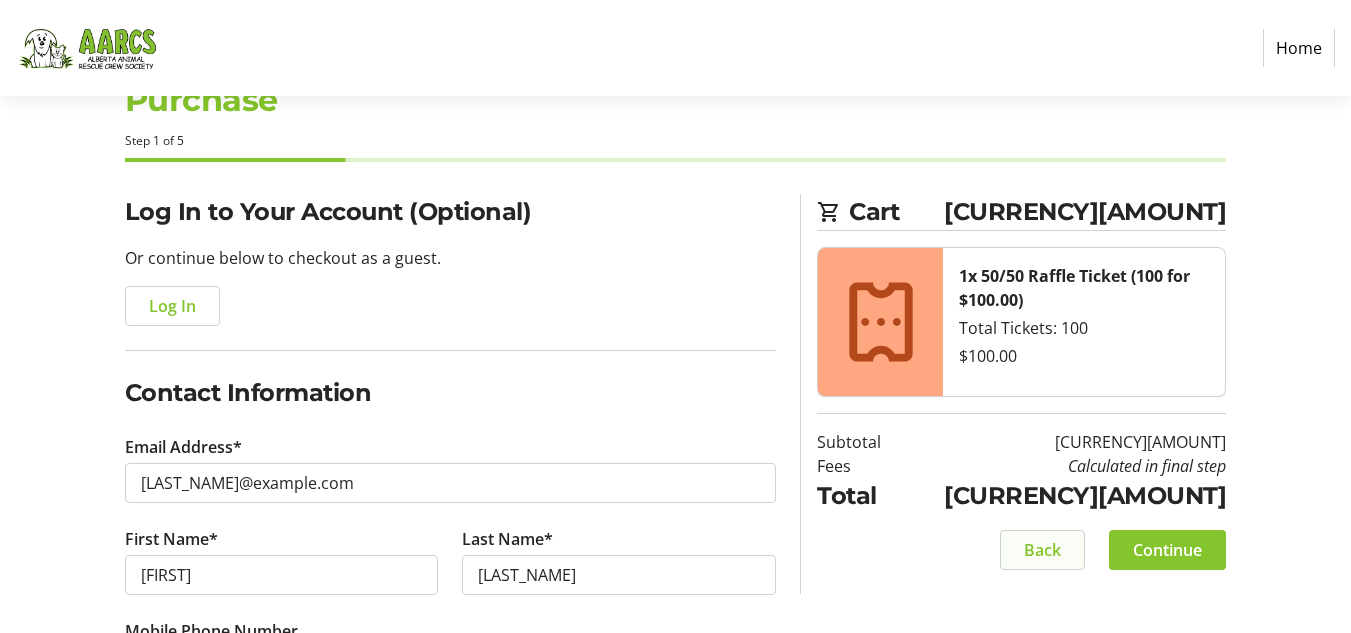 scroll, scrollTop: 0, scrollLeft: 0, axis: both 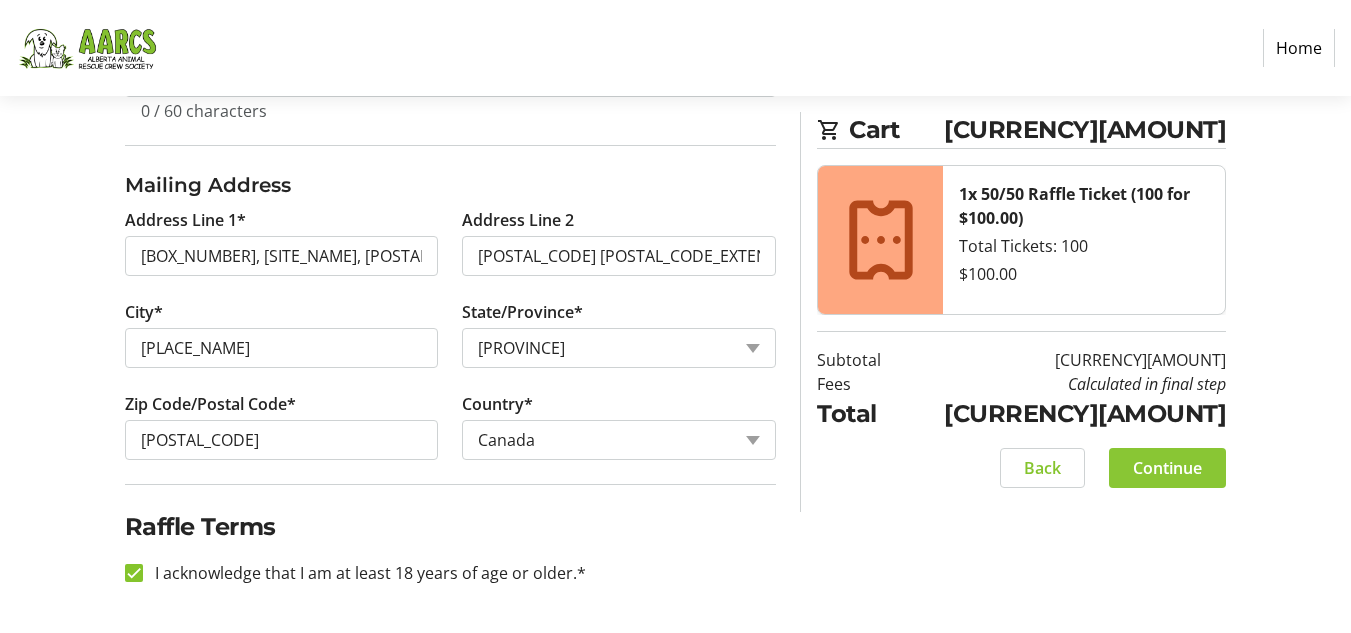 click on "Continue" 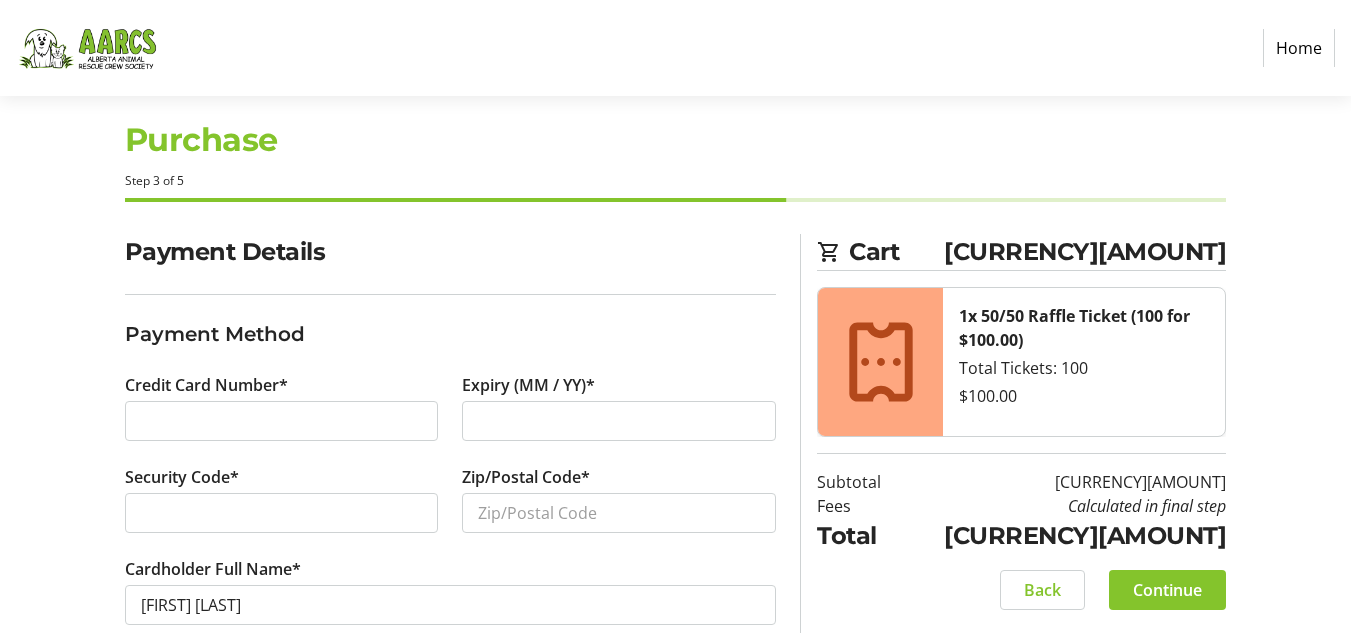 scroll, scrollTop: 68, scrollLeft: 0, axis: vertical 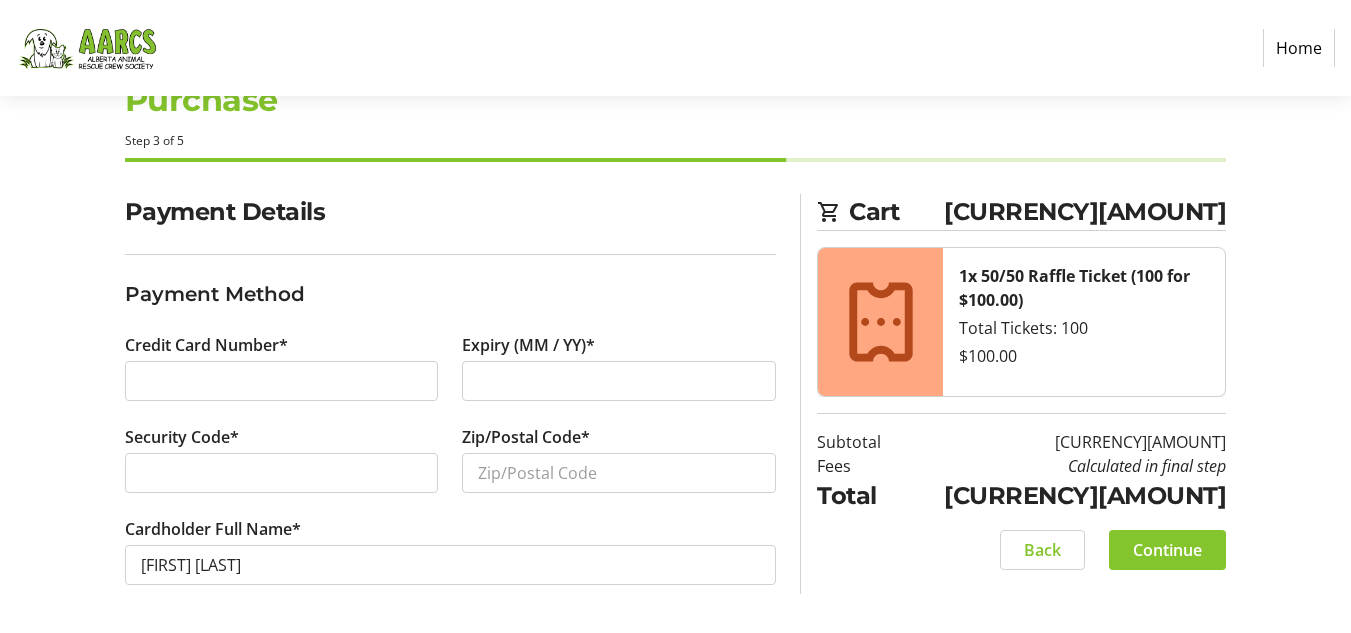 click at bounding box center (619, 381) 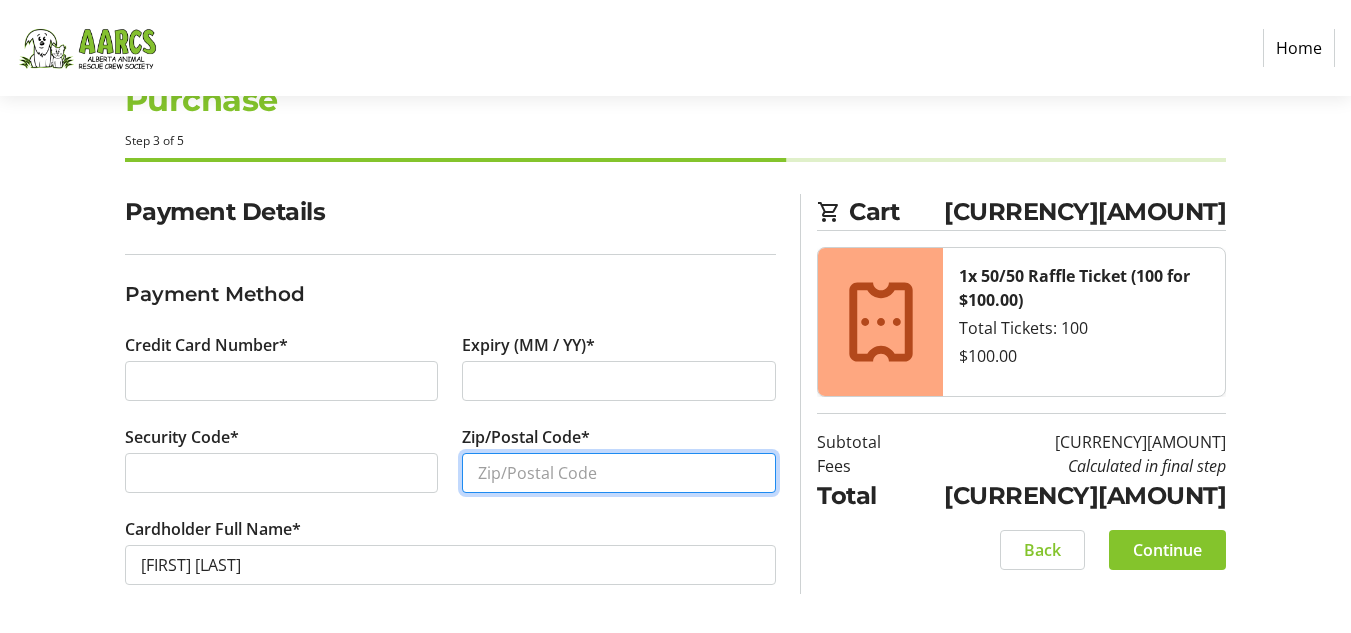 click on "Zip/Postal Code*" at bounding box center [619, 473] 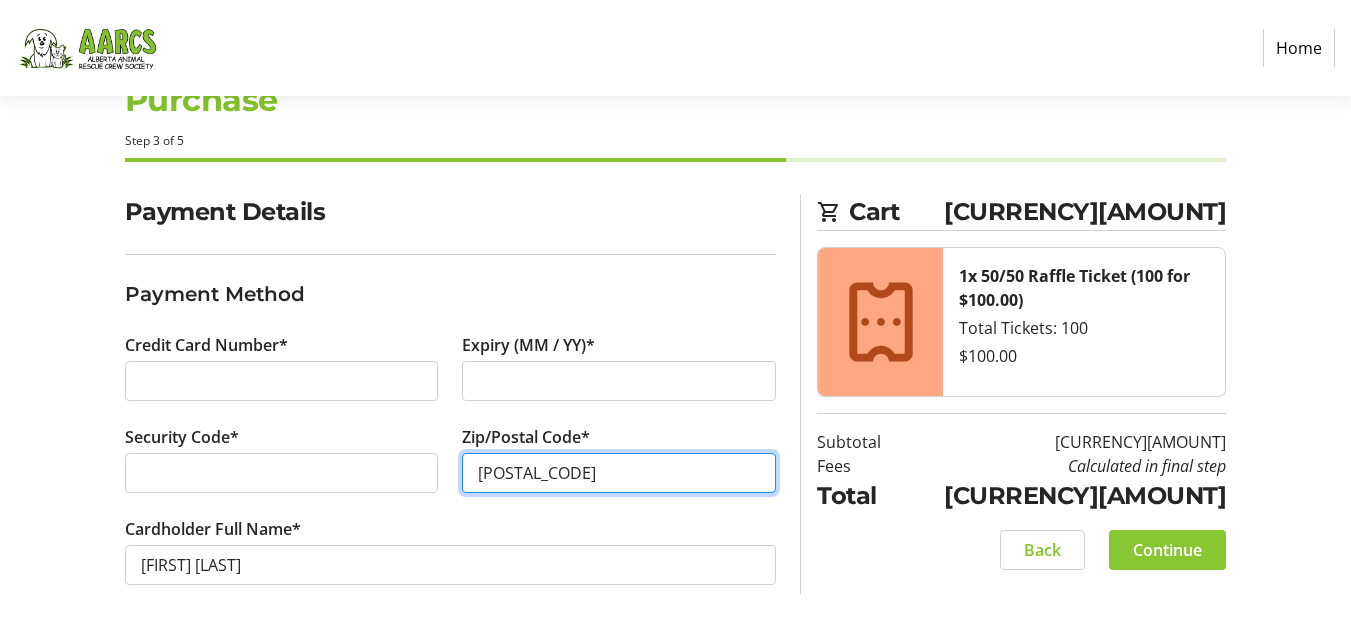 type on "[POSTAL_CODE]" 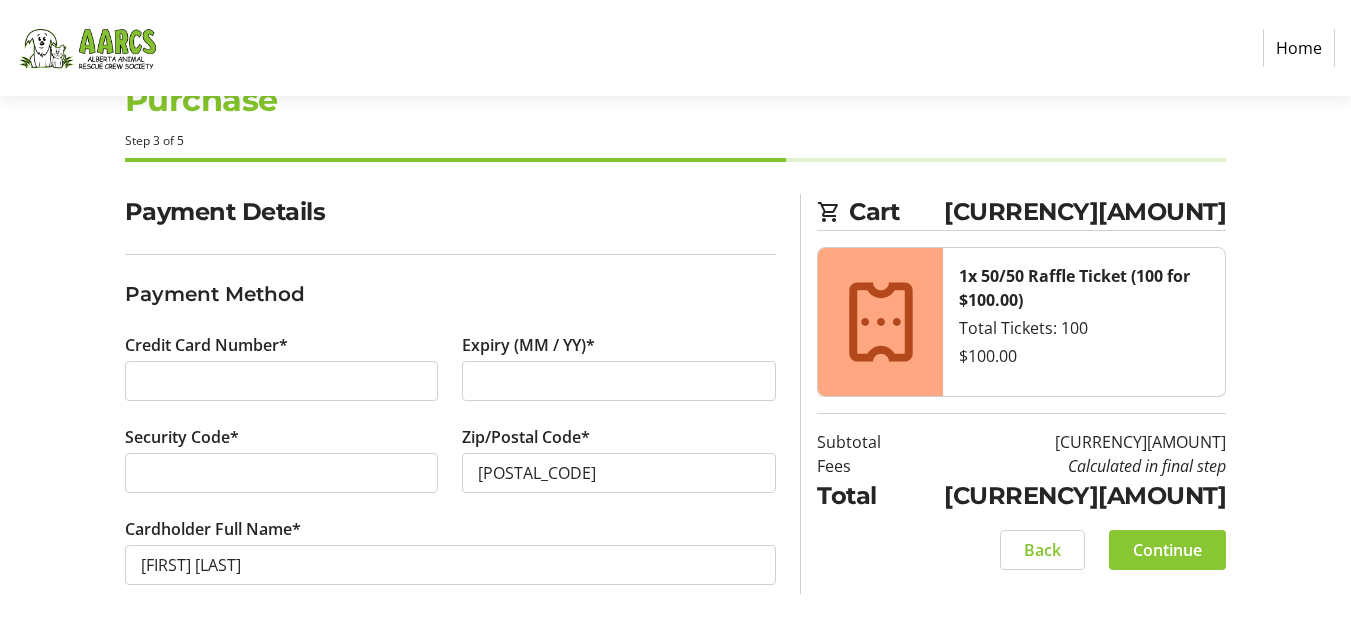 click on "Continue" 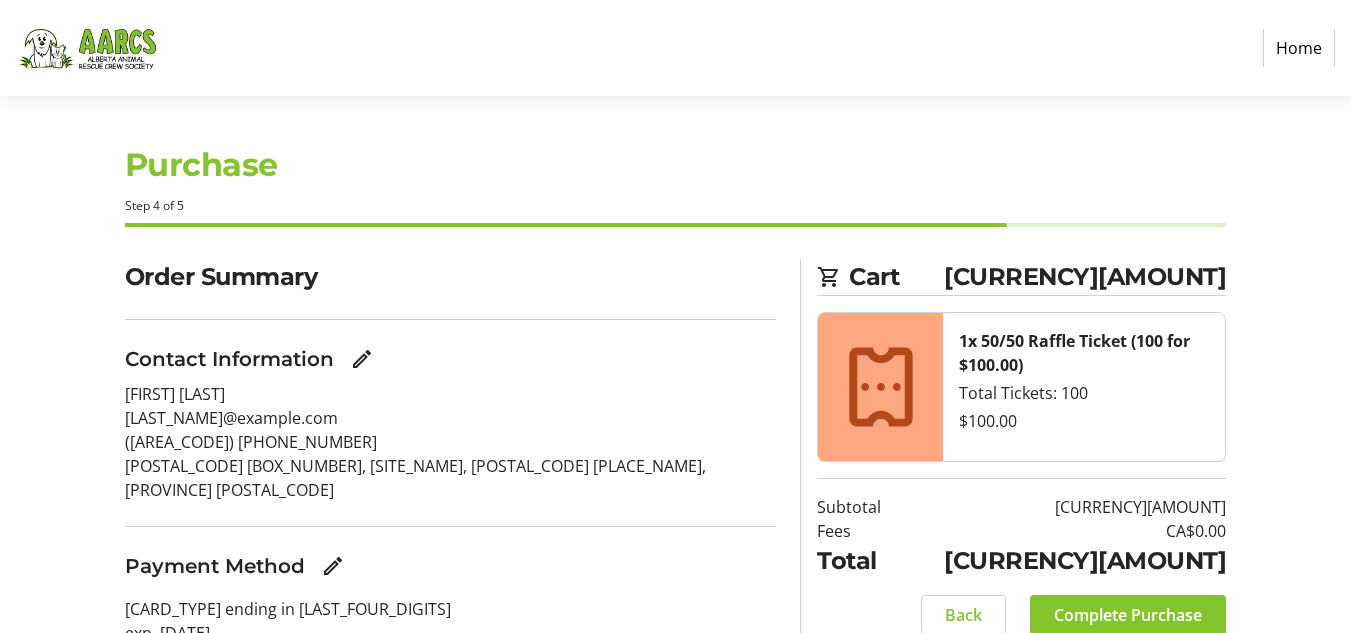 scroll, scrollTop: 0, scrollLeft: 0, axis: both 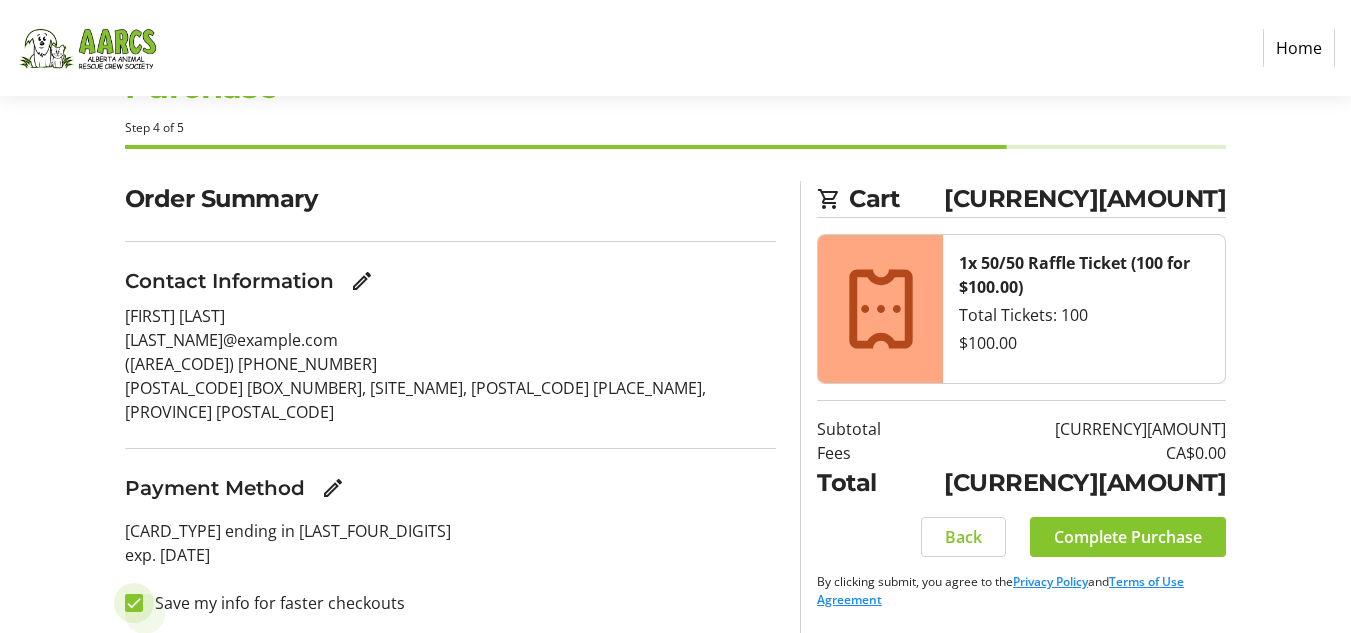 click on "Save my info for faster checkouts" at bounding box center (134, 603) 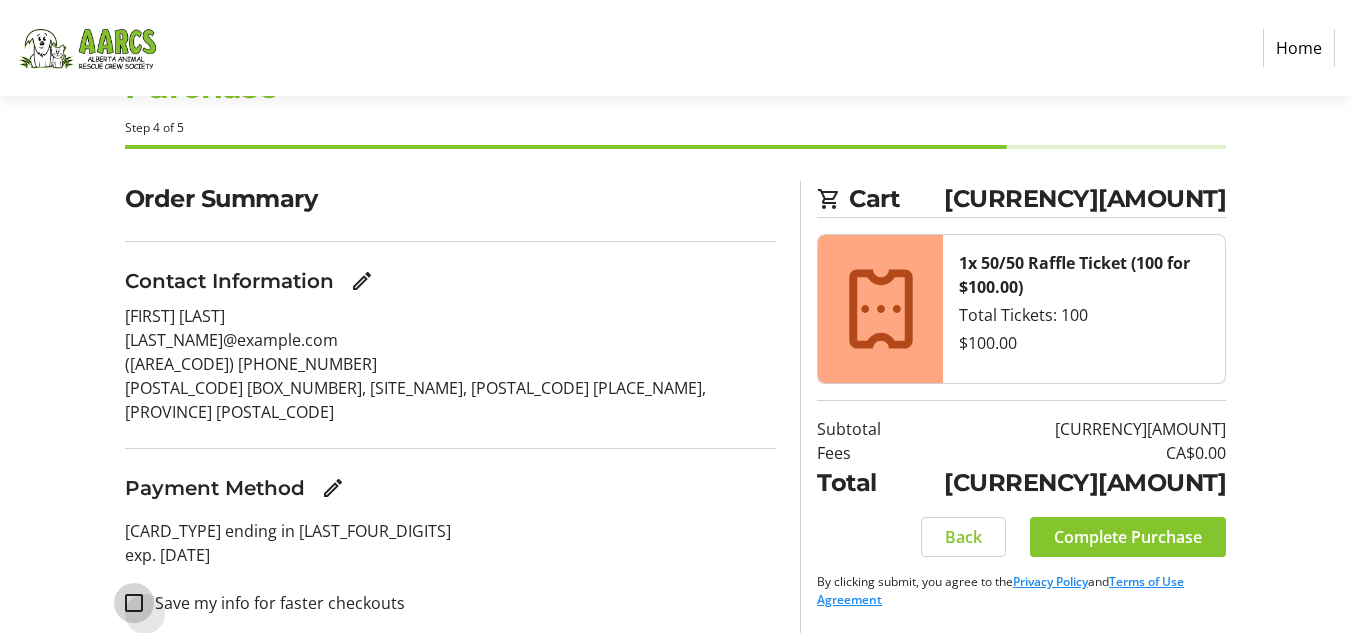 checkbox on "false" 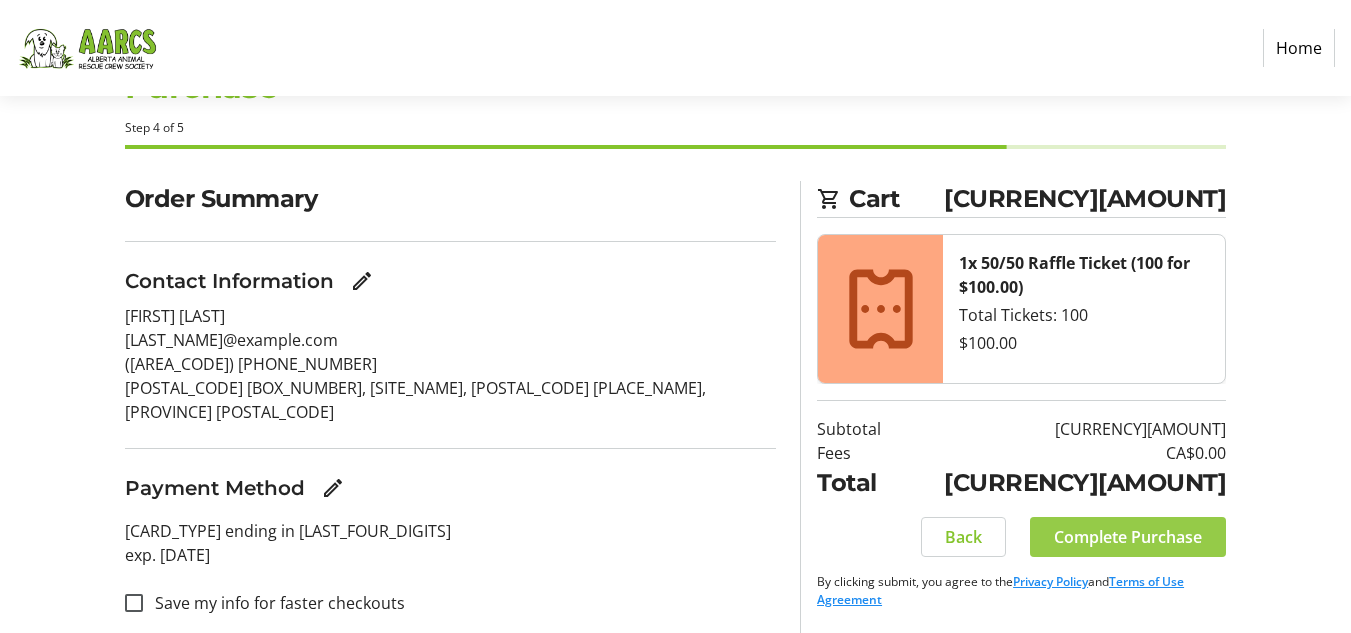 click on "Complete Purchase" 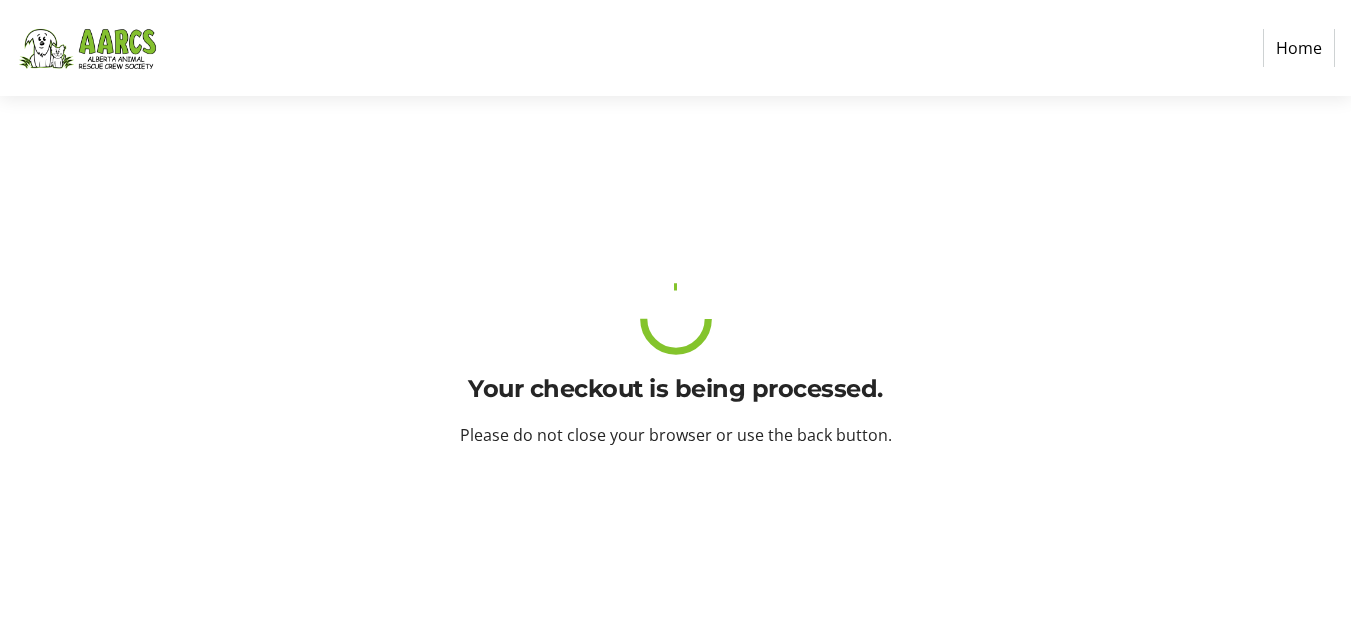 scroll, scrollTop: 0, scrollLeft: 0, axis: both 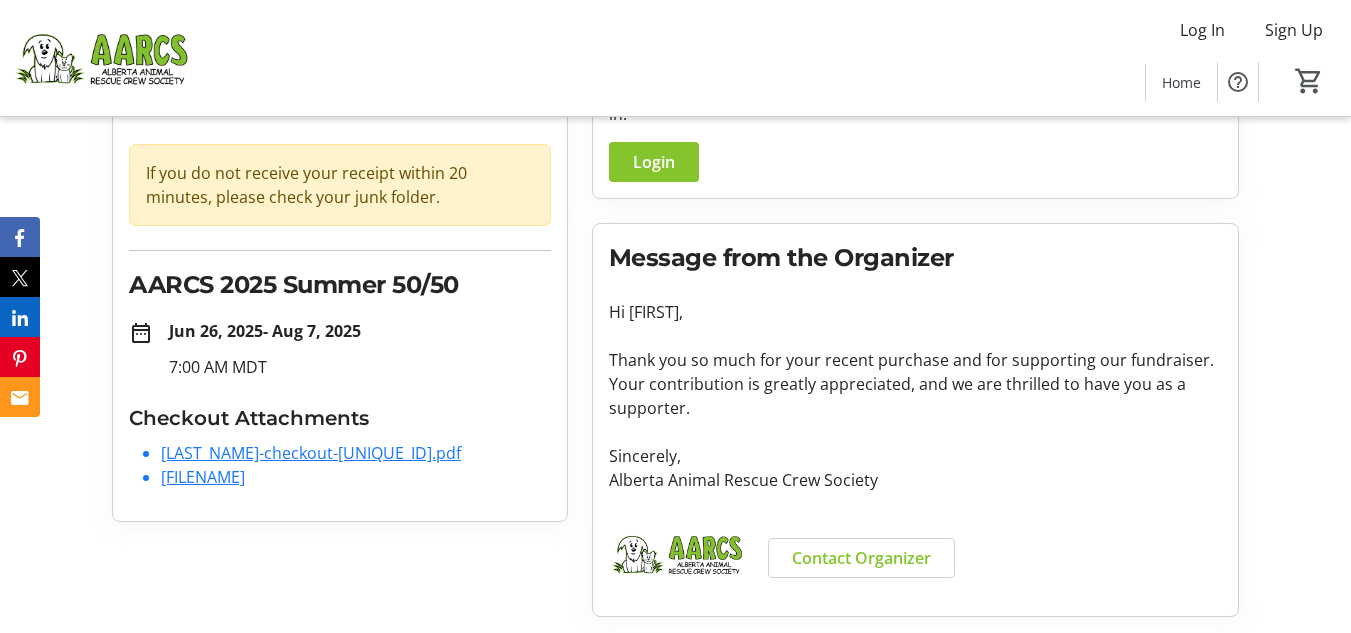 click on "[FILENAME]" 